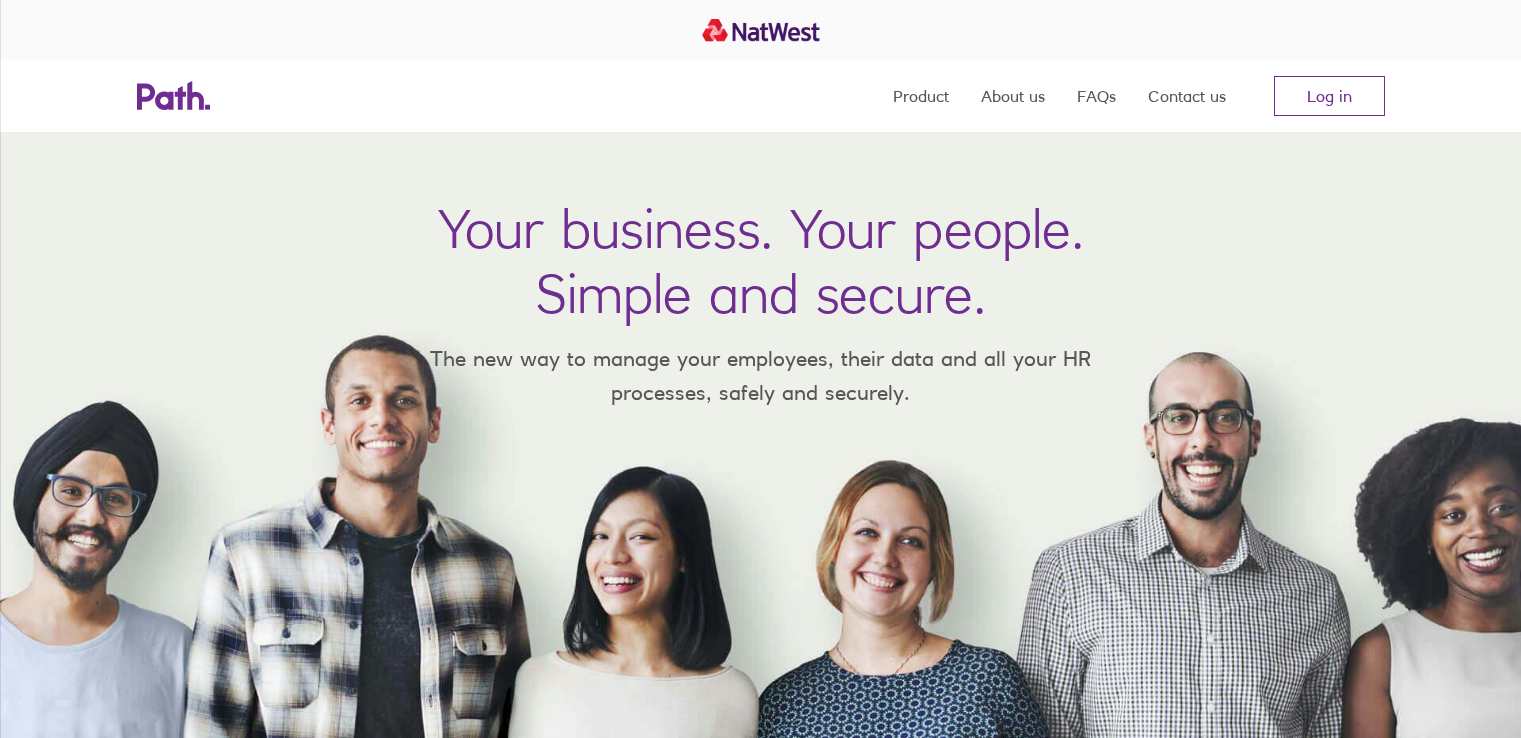 scroll, scrollTop: 0, scrollLeft: 0, axis: both 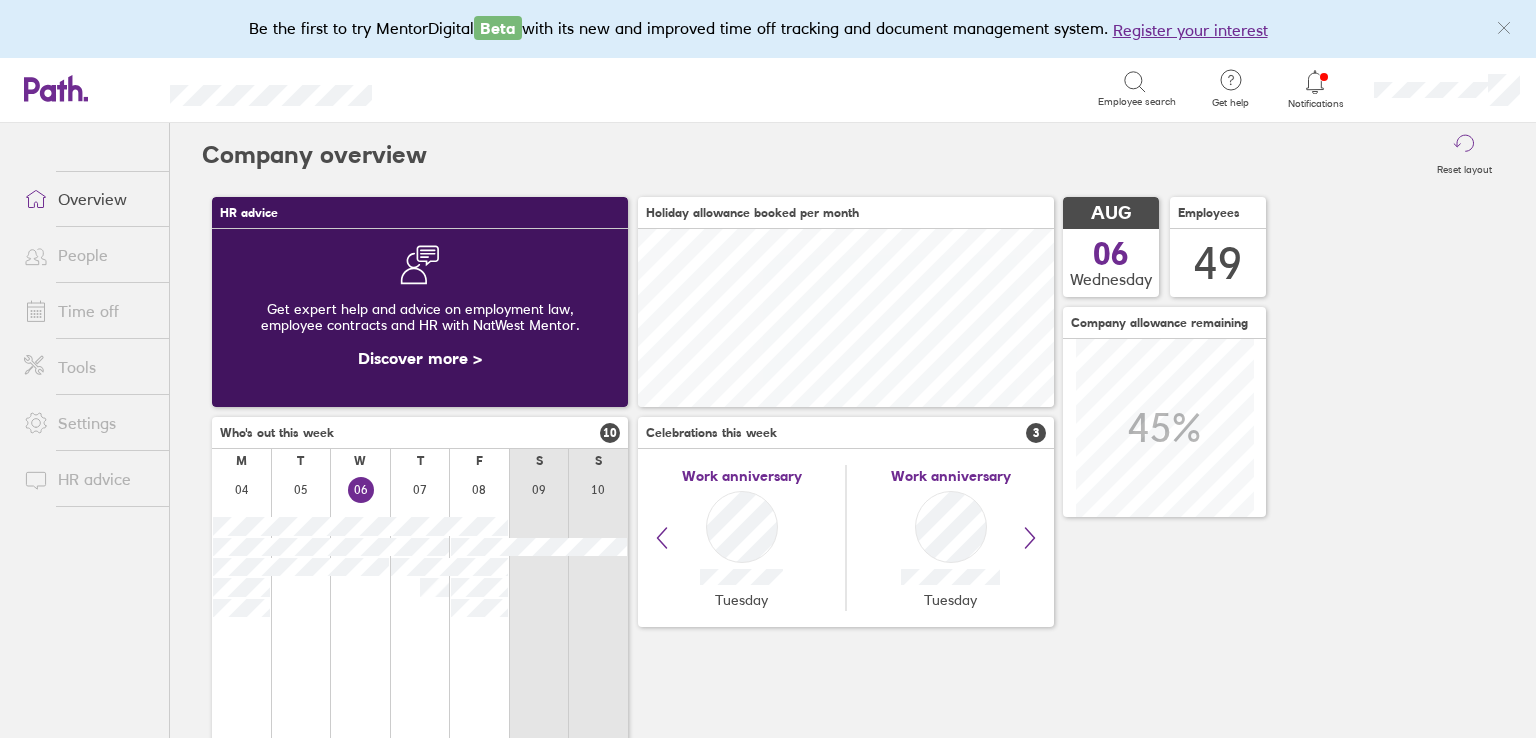 click on "Time off" at bounding box center [88, 311] 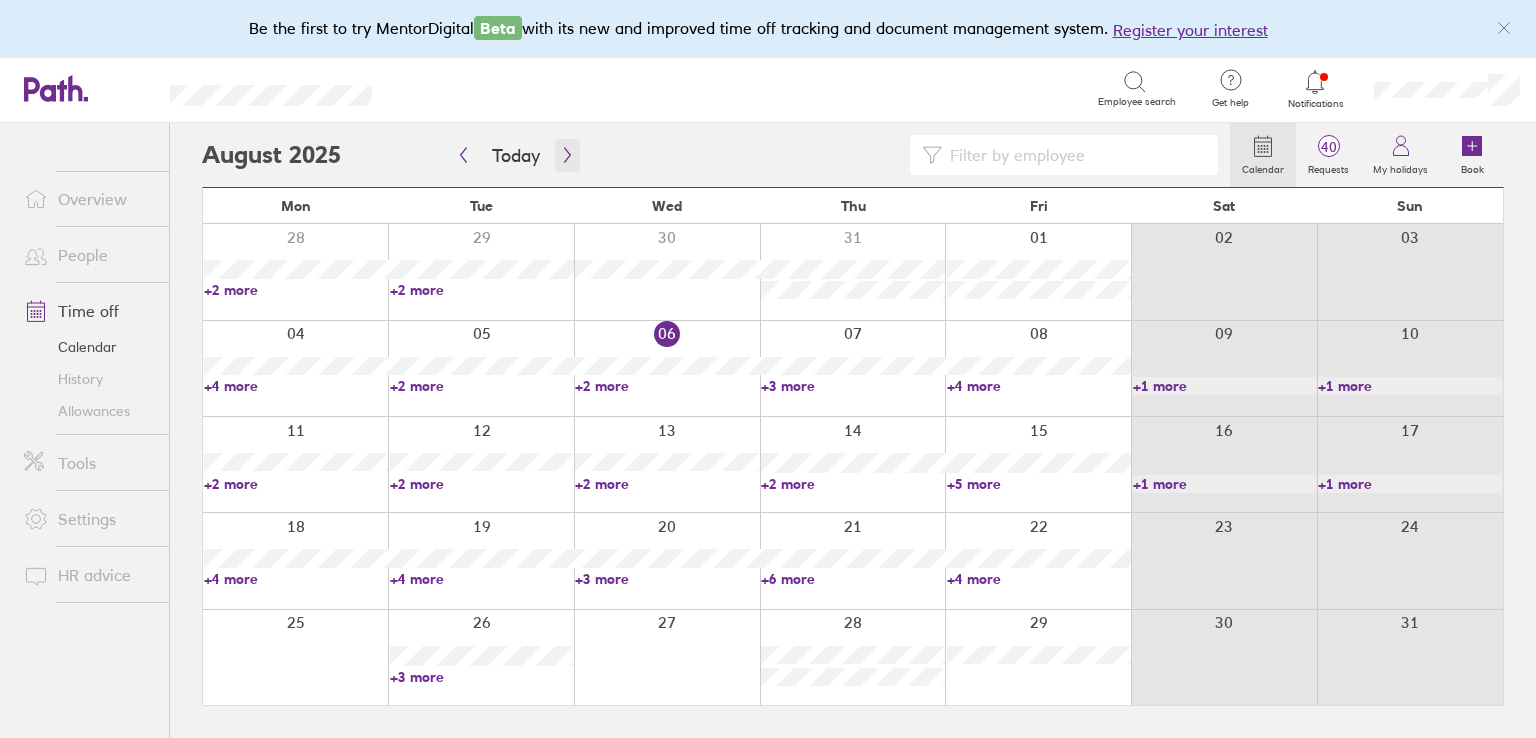 click 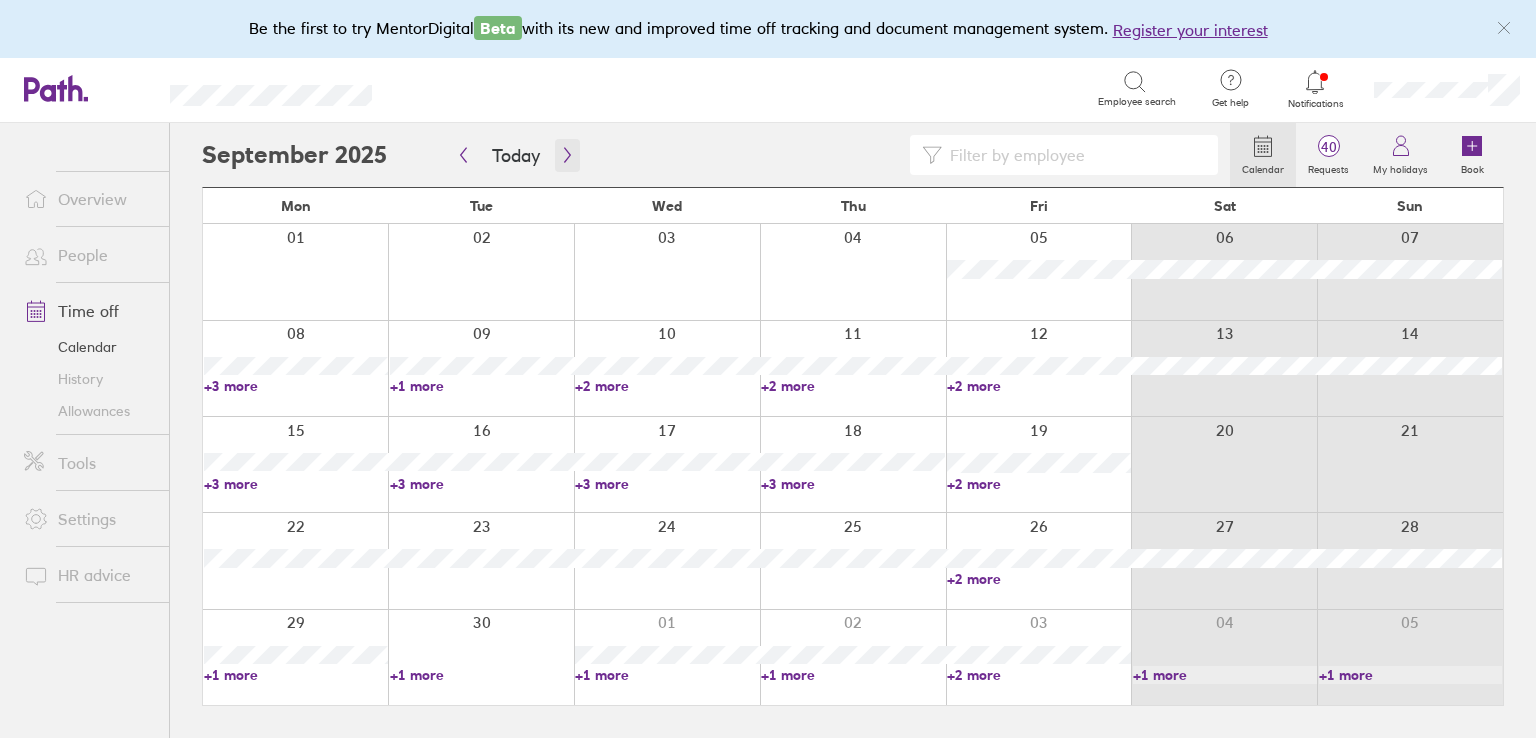click at bounding box center (567, 155) 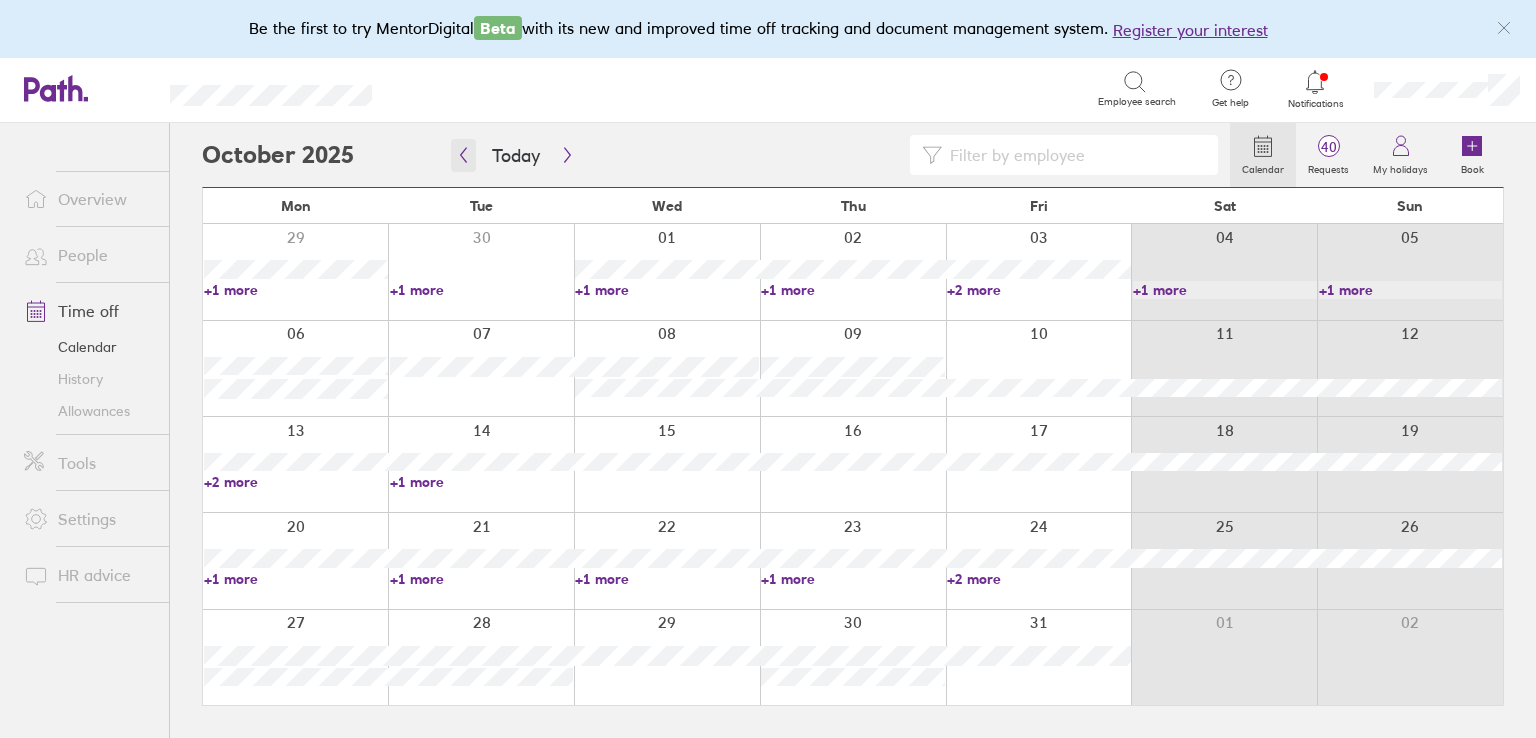 click 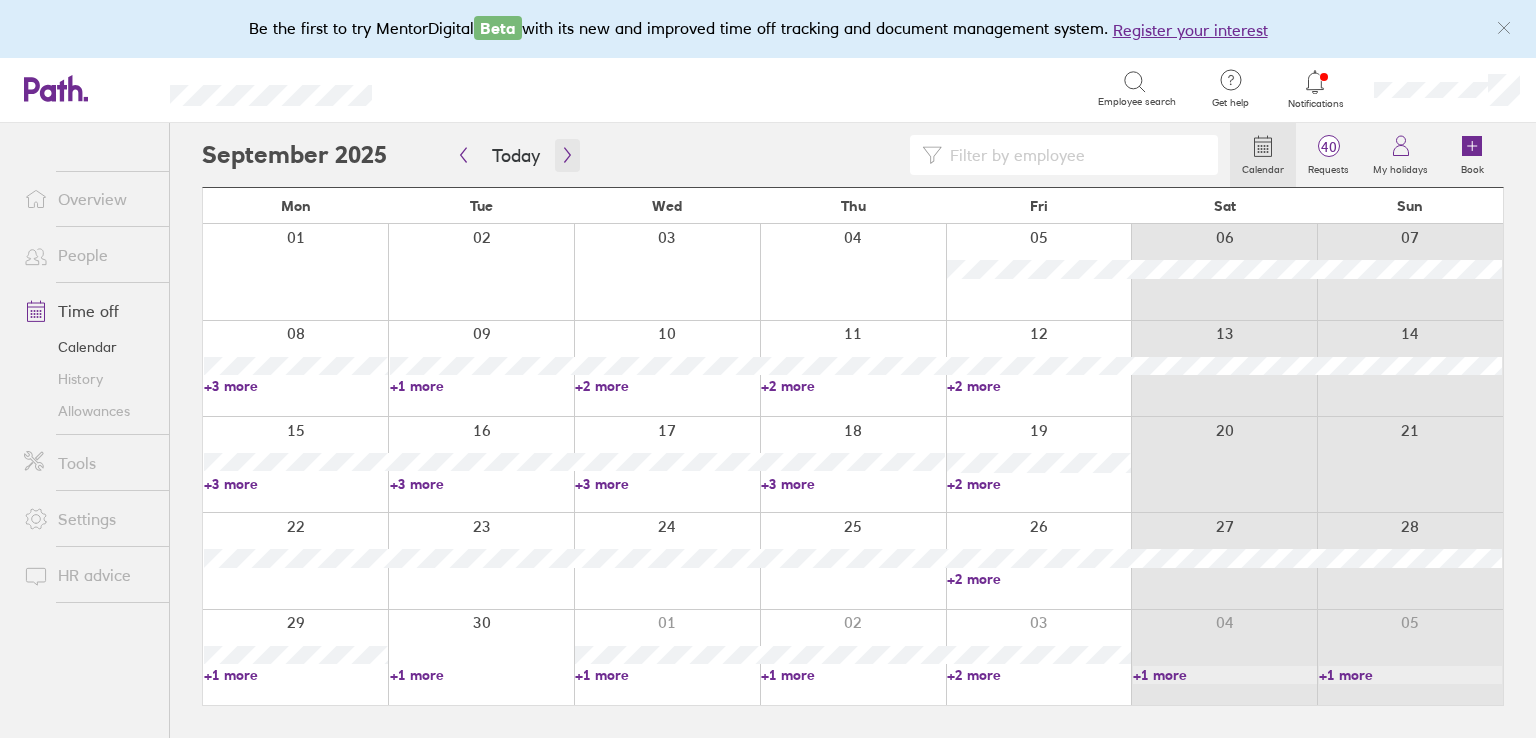 click at bounding box center [567, 155] 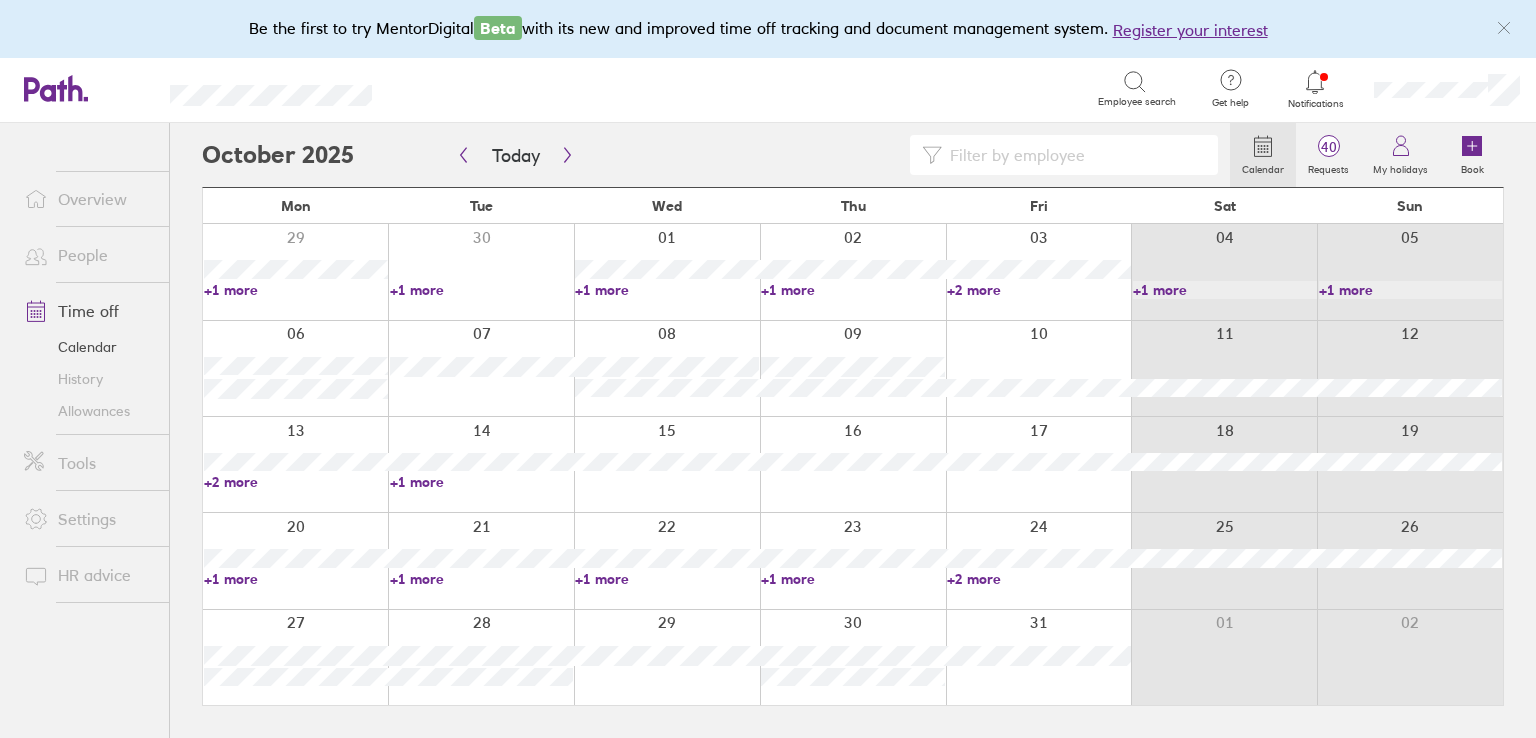 click on "+2 more" at bounding box center [1039, 579] 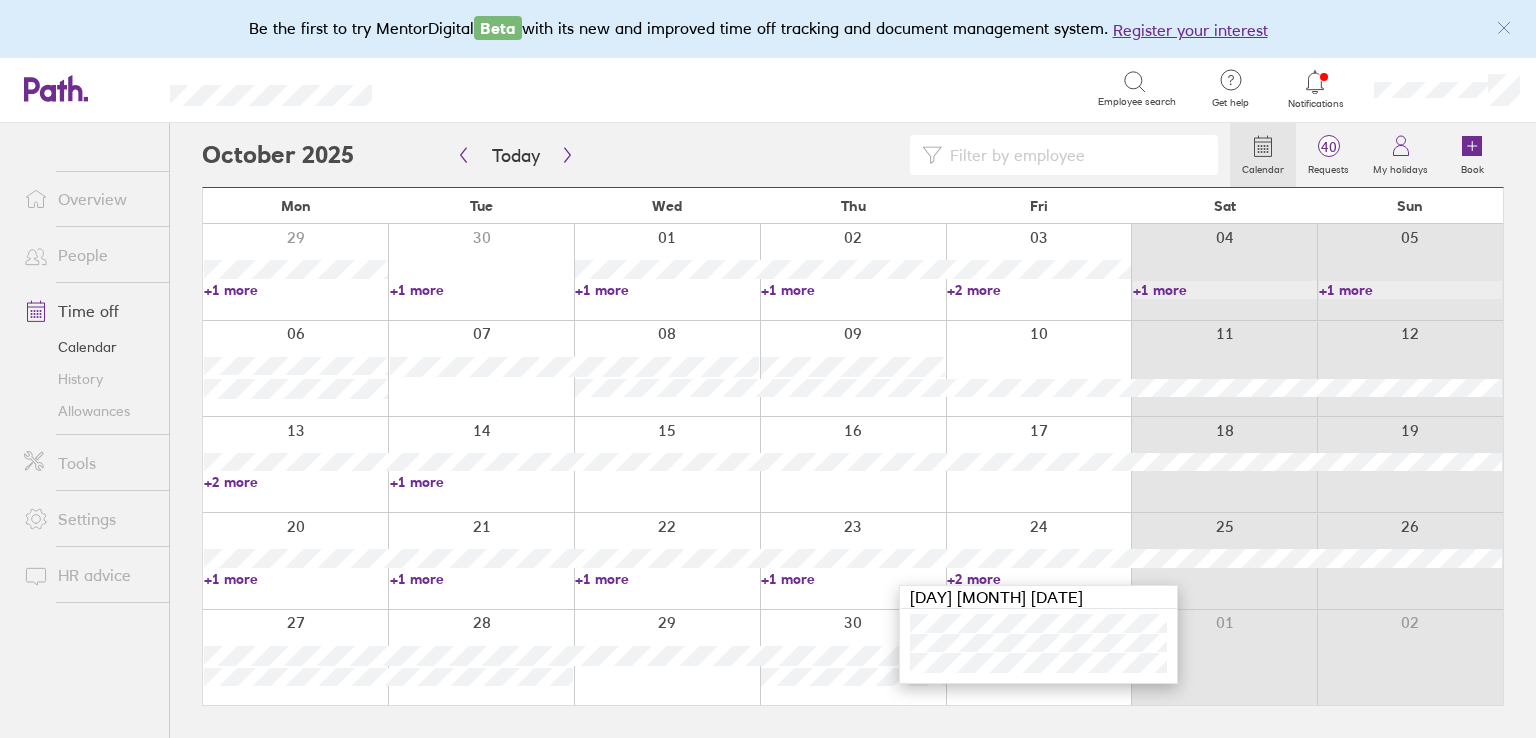 click on "+1 more" at bounding box center [853, 579] 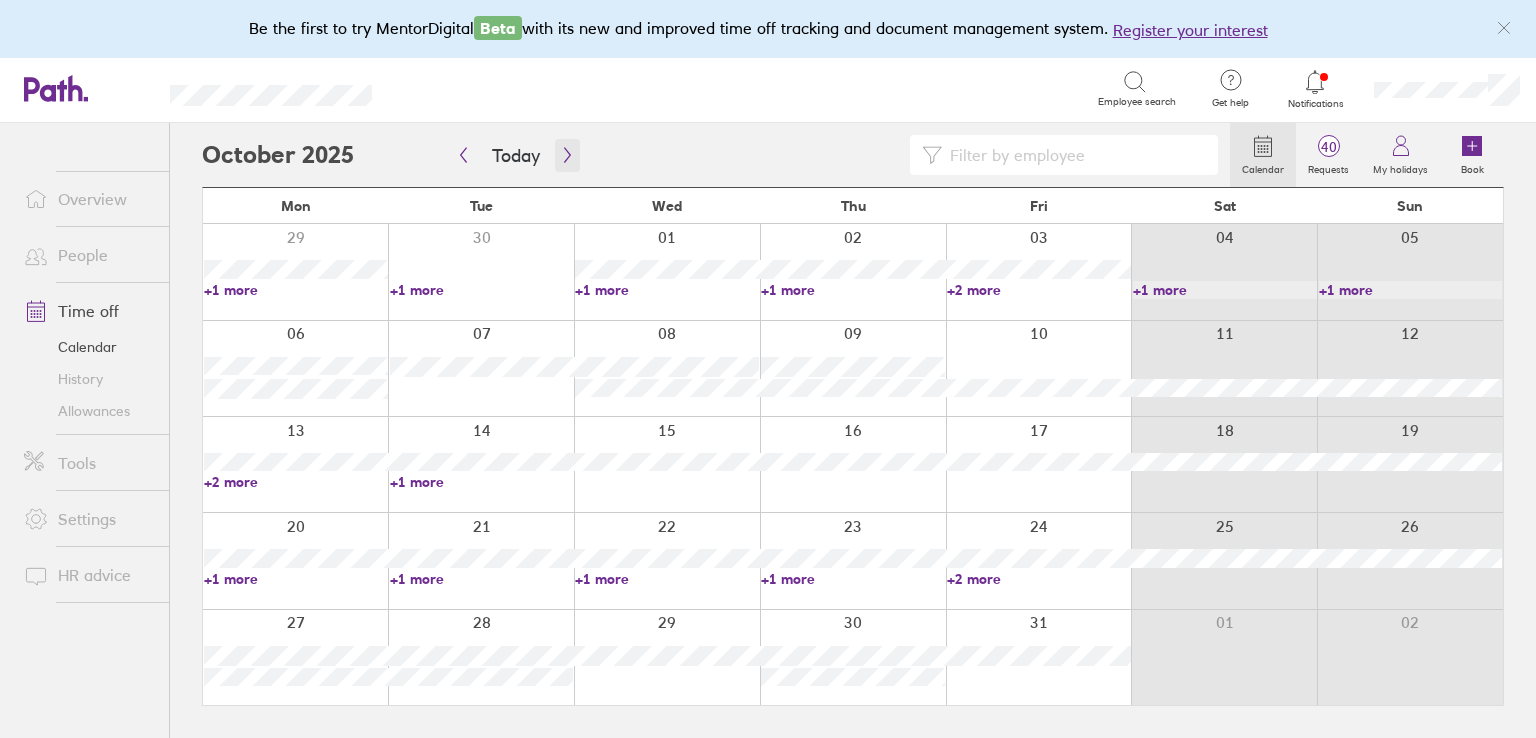 click 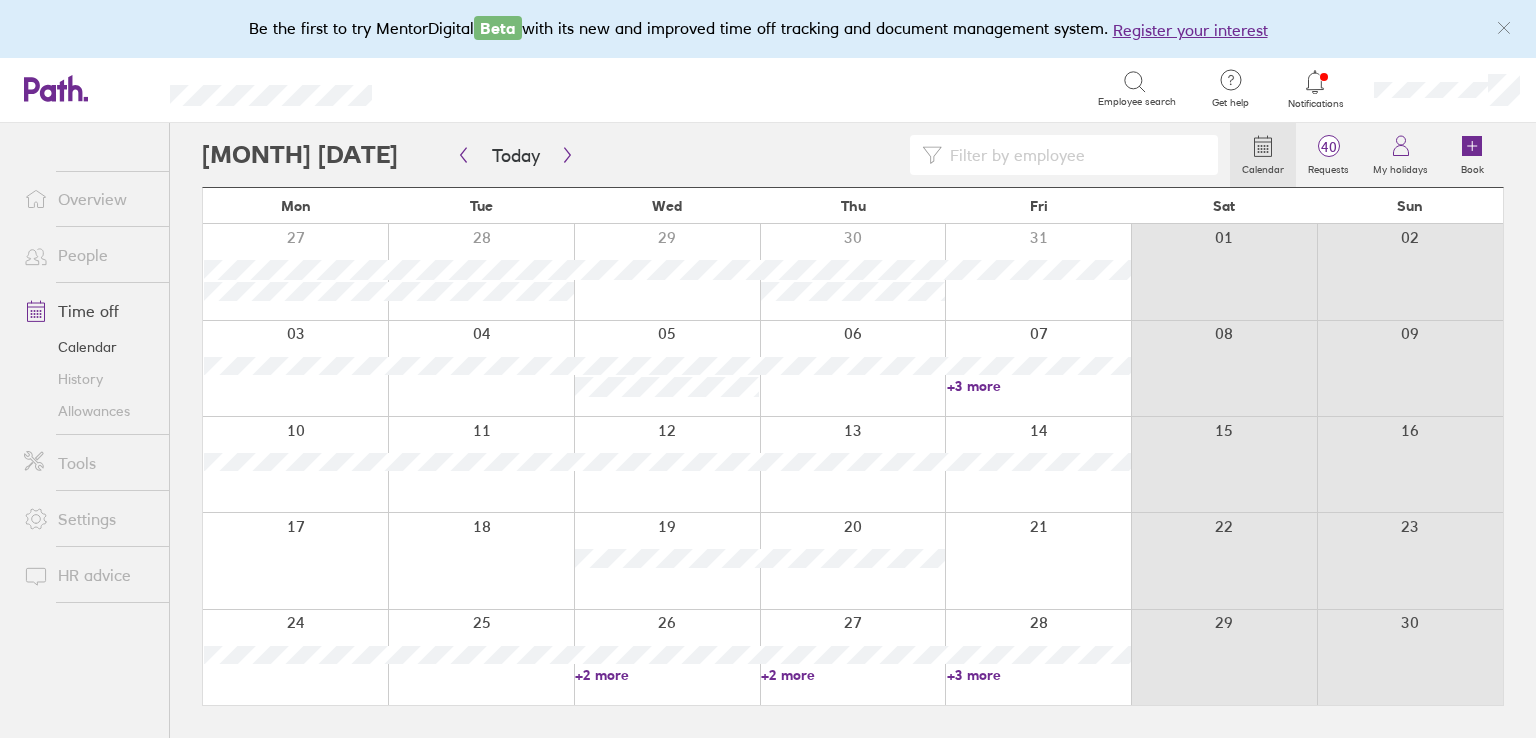 click on "+3 more" at bounding box center [1039, 386] 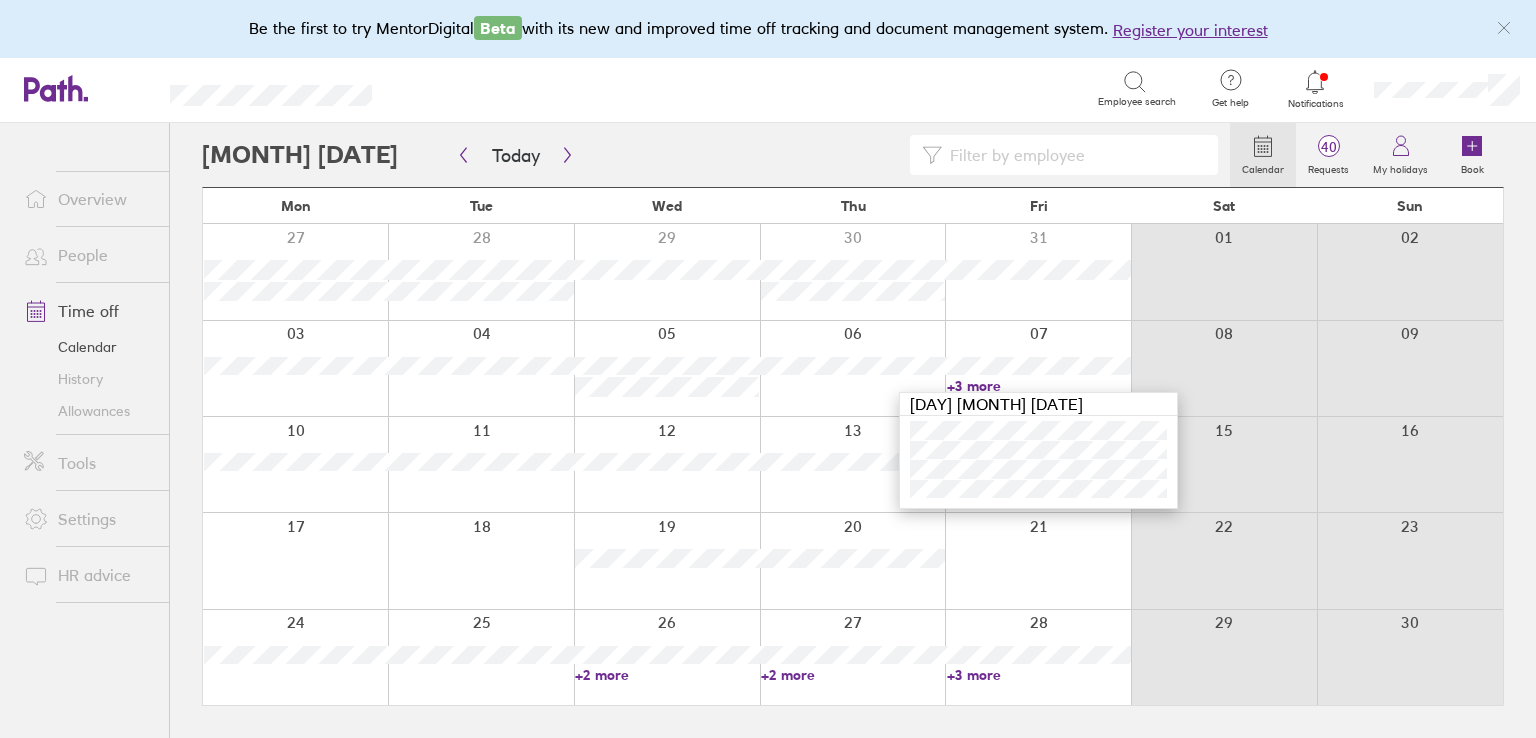 click on "Search" at bounding box center (757, 88) 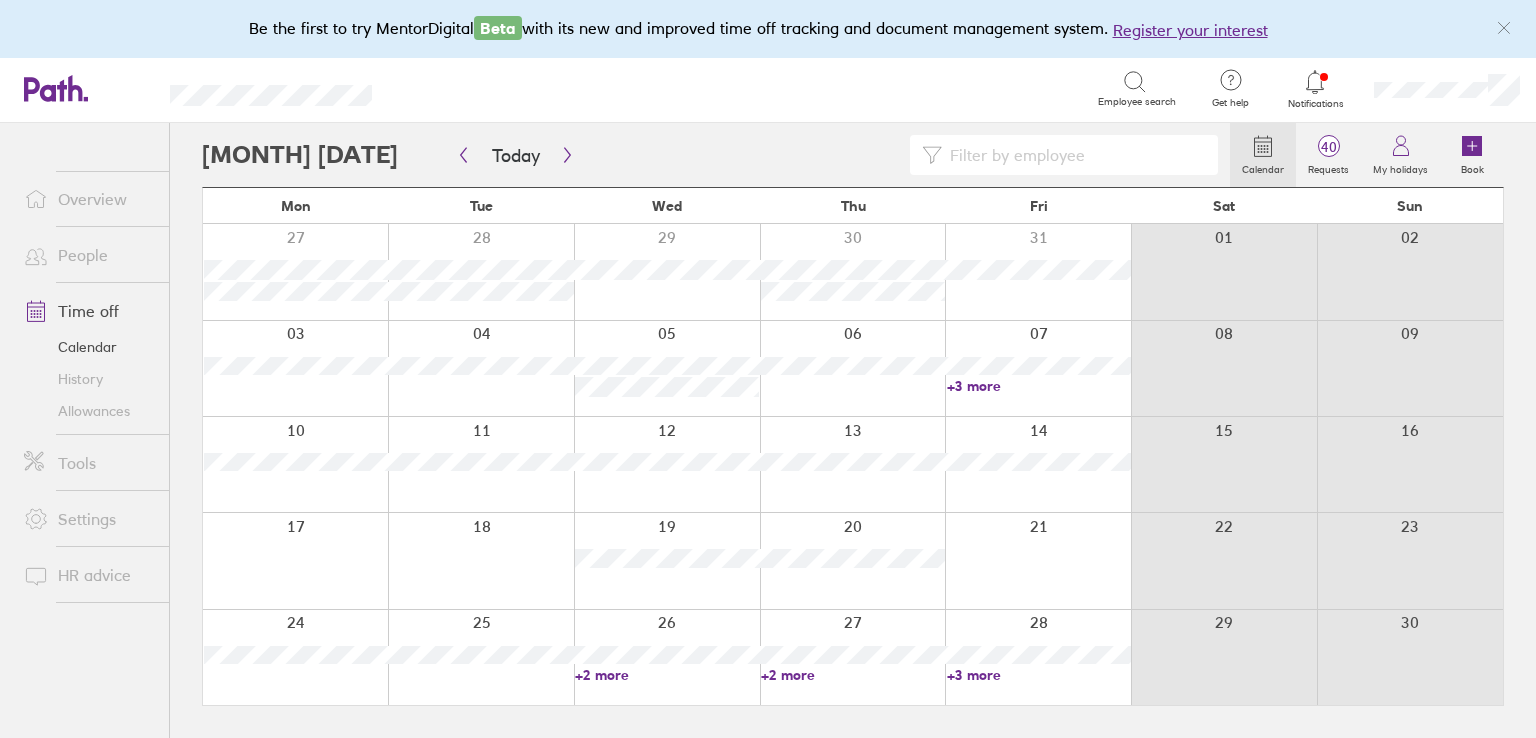 click on "+3 more" at bounding box center (1039, 675) 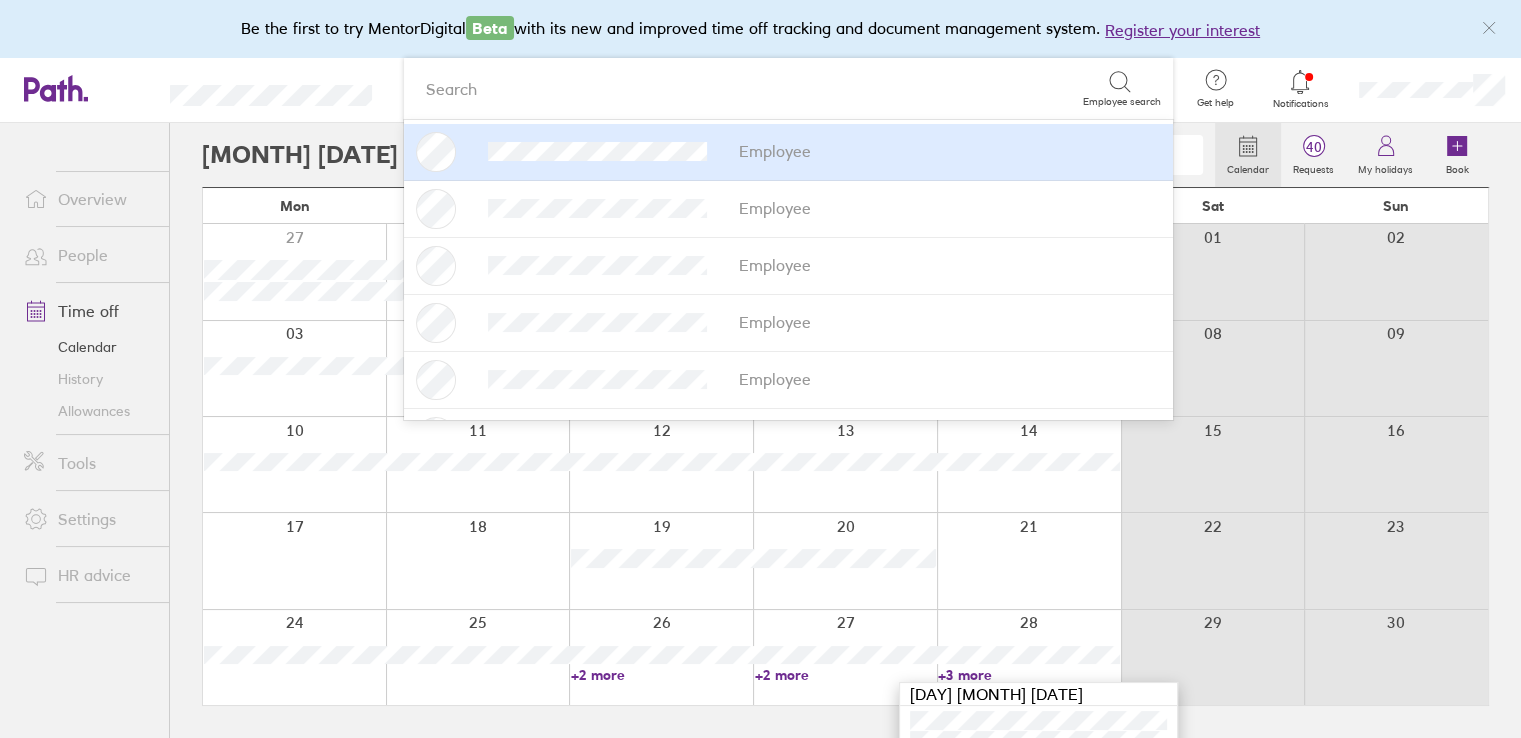 click on "Be the first to try MentorDigital Beta with its new and improved time off tracking and document management system. Register your interest" at bounding box center (760, 29) 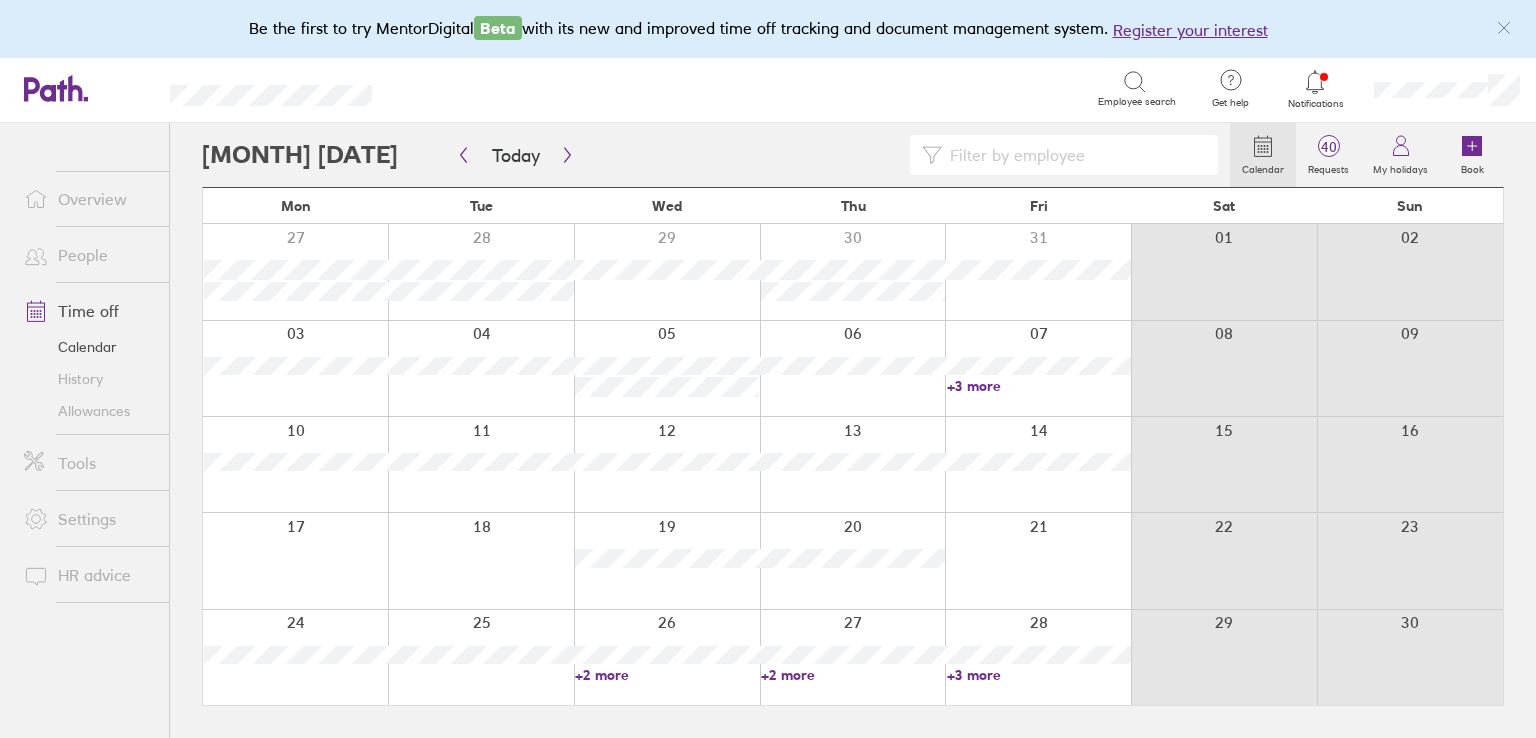 click on "+3 more" at bounding box center (1039, 386) 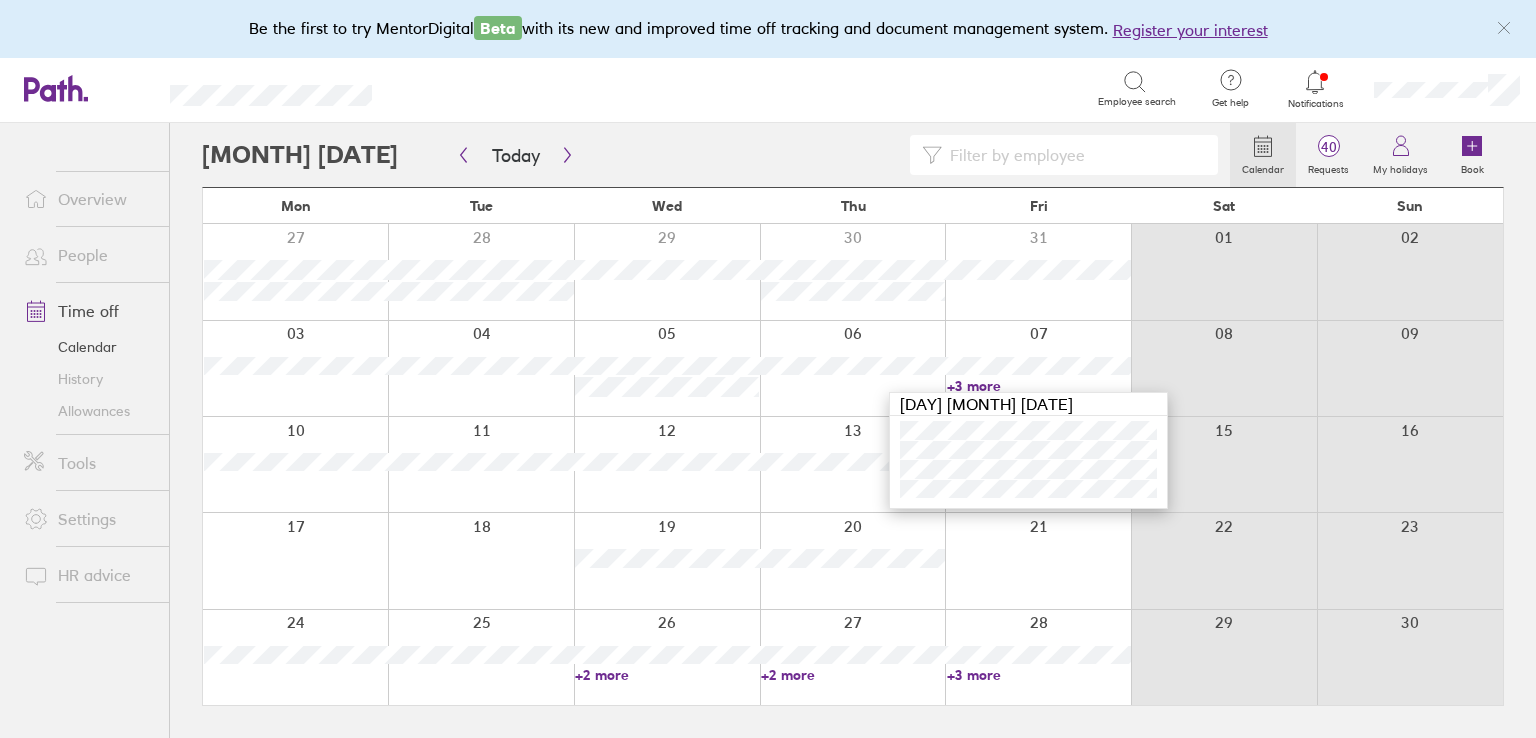 click on "+3 more" at bounding box center [1039, 675] 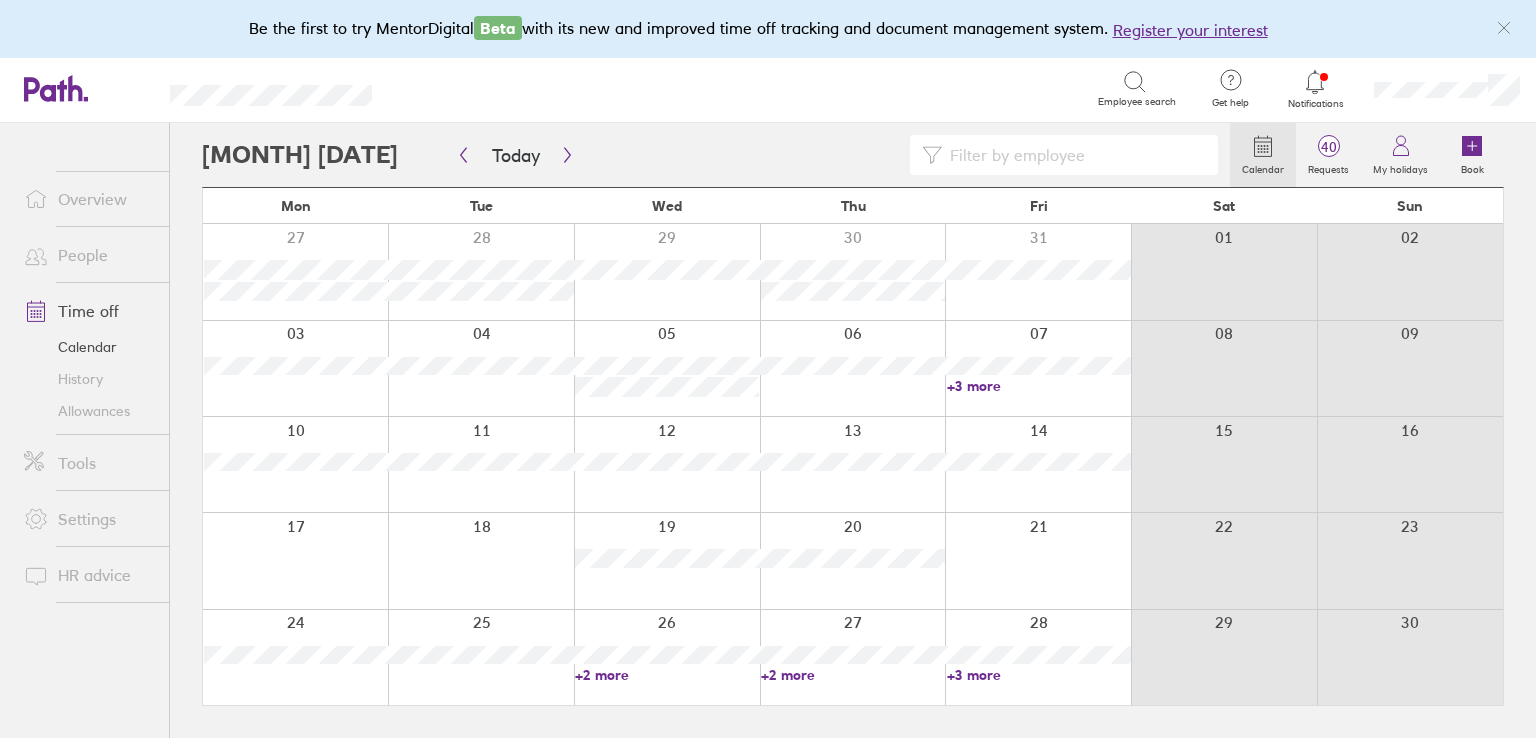 click on "+3 more" at bounding box center [1039, 675] 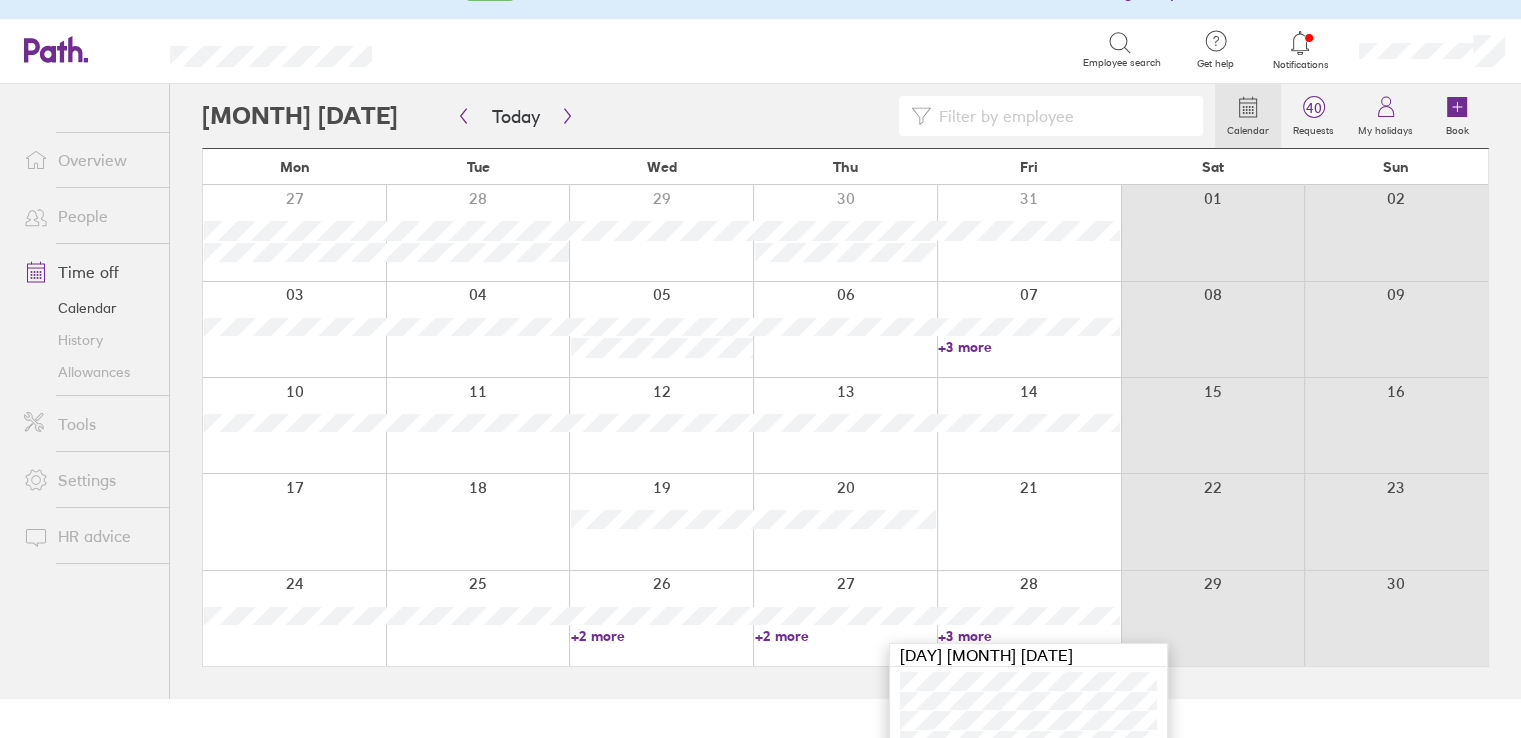 scroll, scrollTop: 60, scrollLeft: 0, axis: vertical 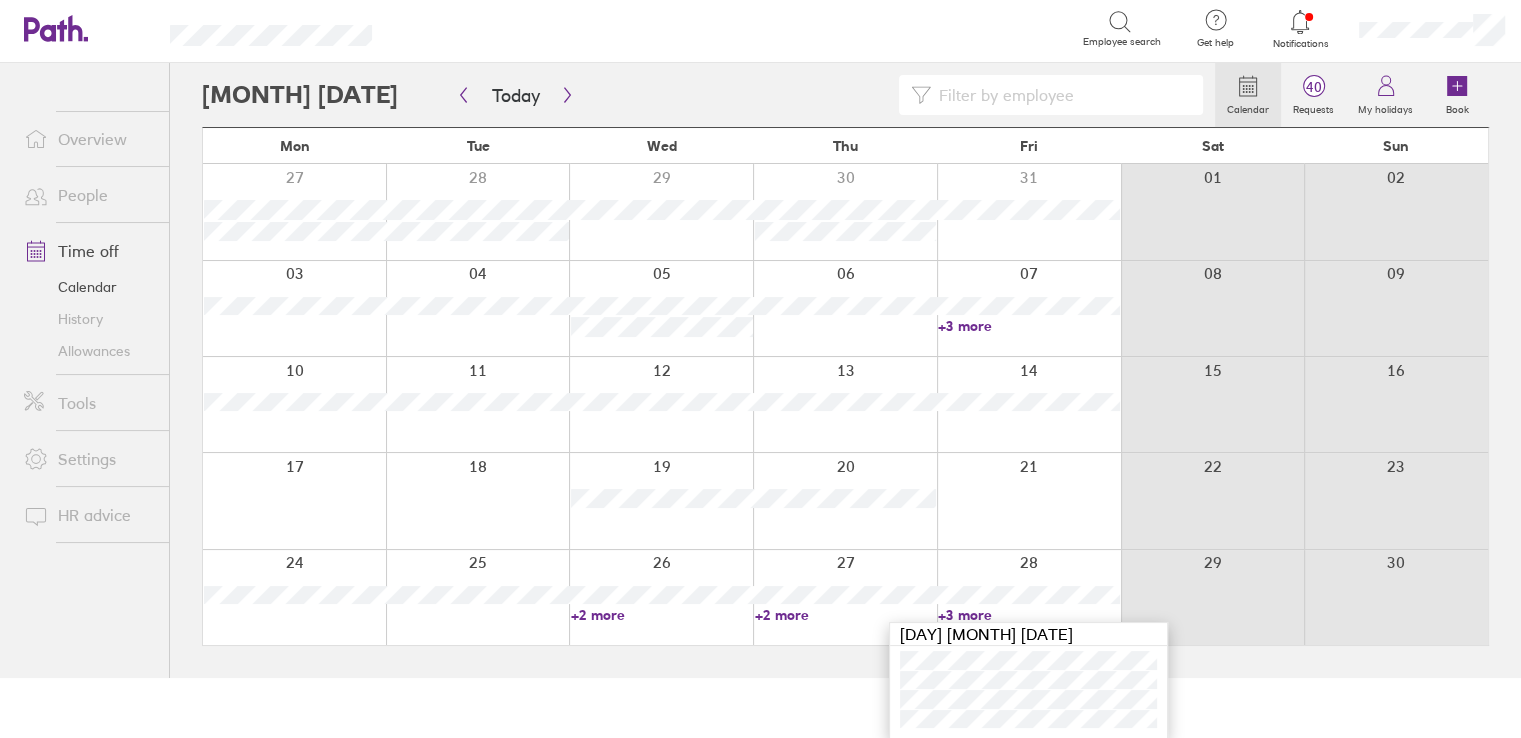 click on "+2 more" at bounding box center [846, 615] 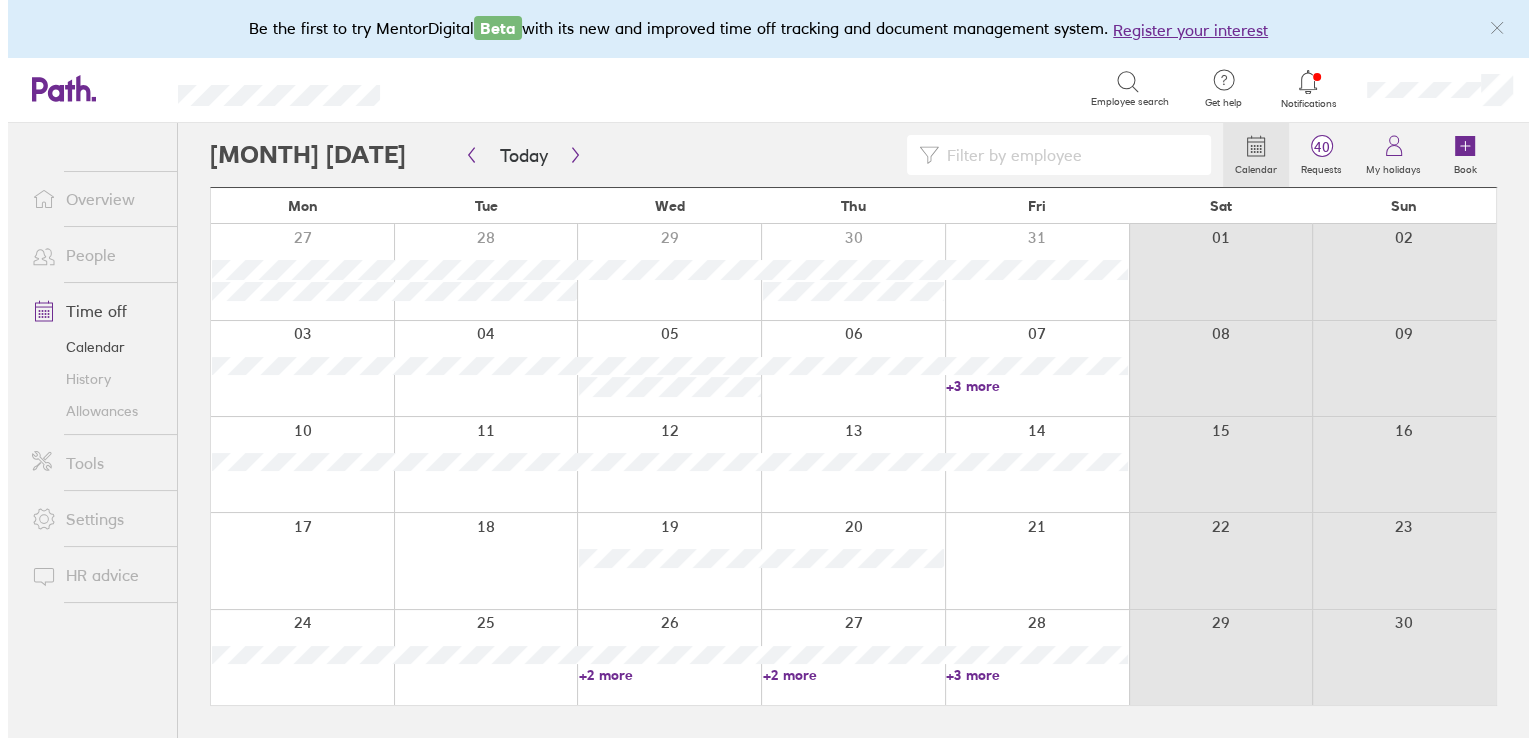 scroll, scrollTop: 0, scrollLeft: 0, axis: both 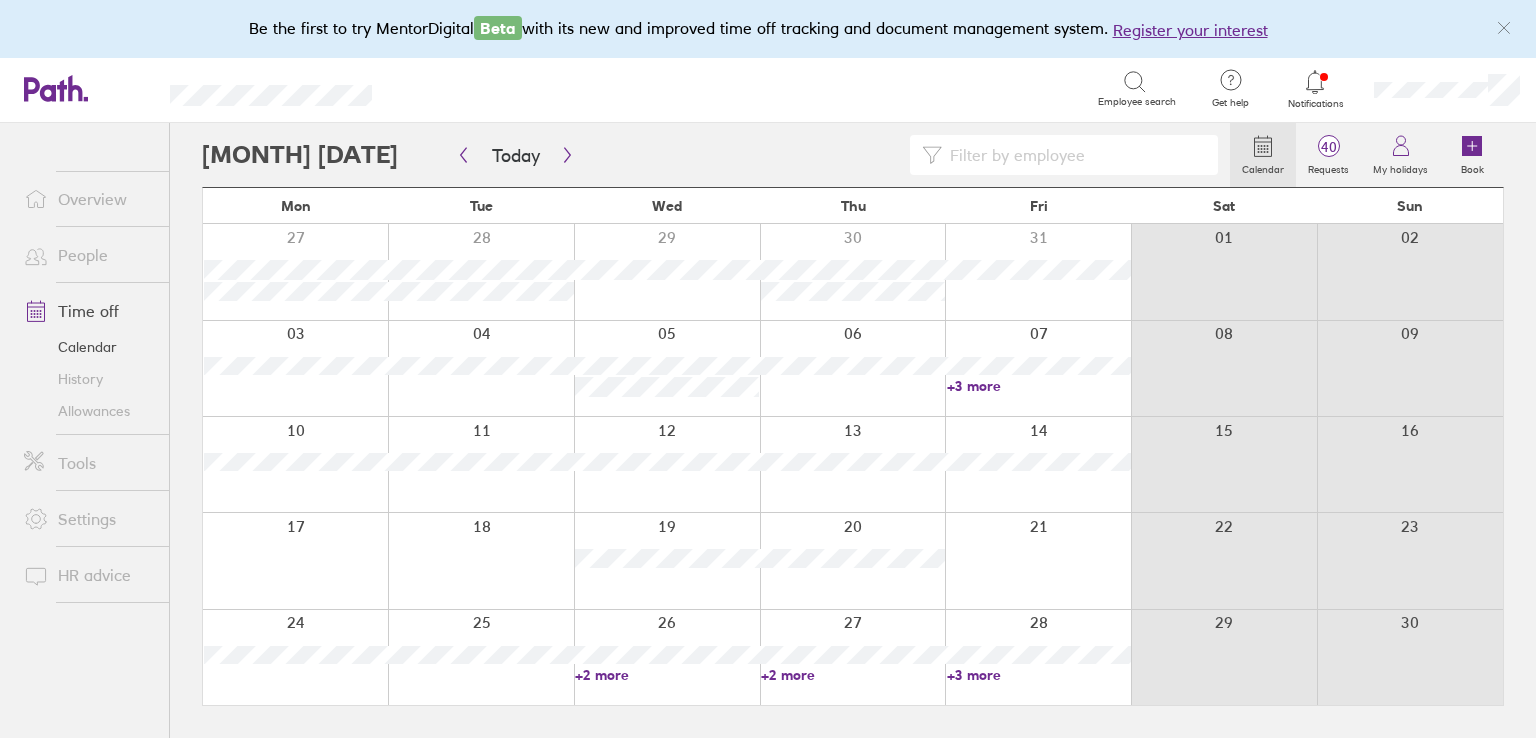 click on "Notifications" at bounding box center [1315, 104] 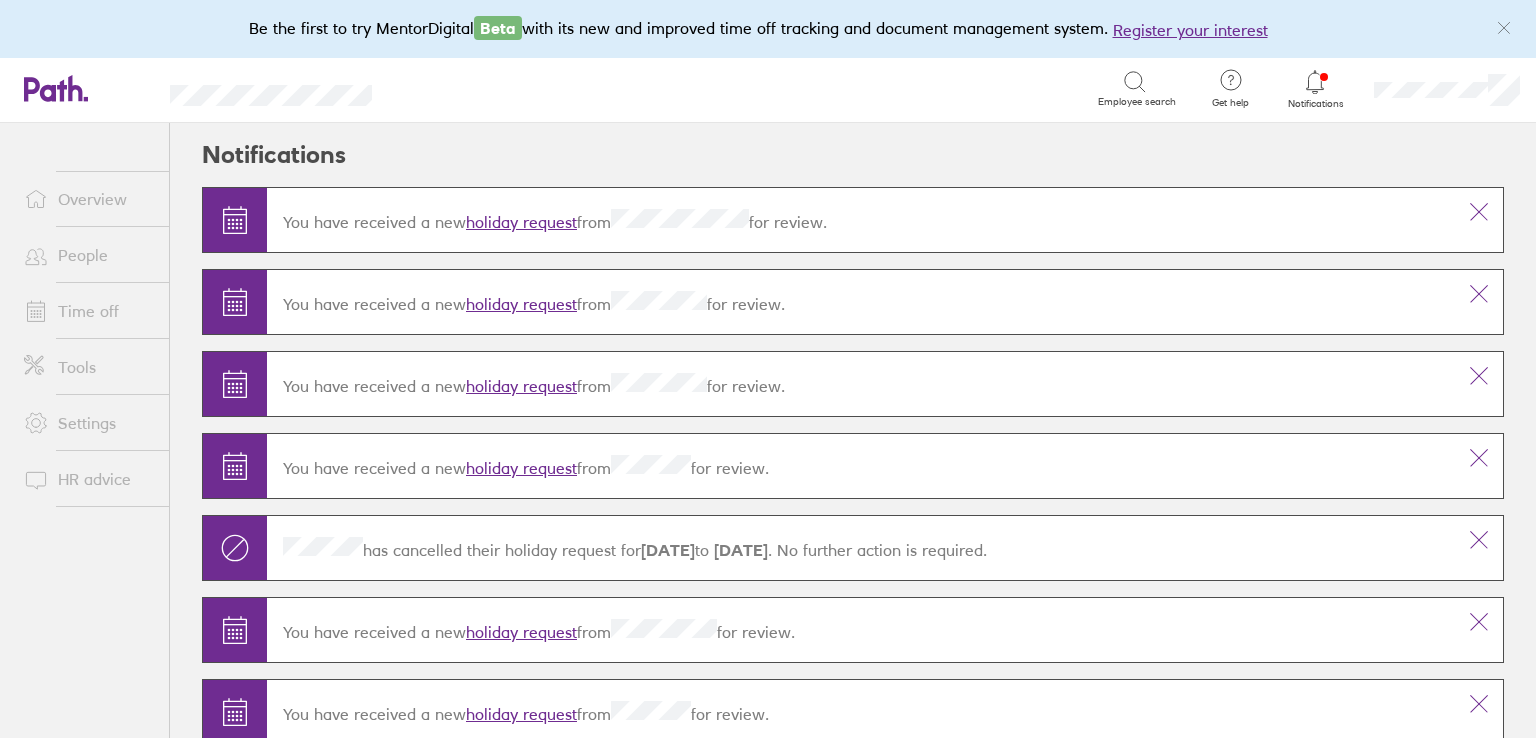 click on "holiday request" at bounding box center [521, 222] 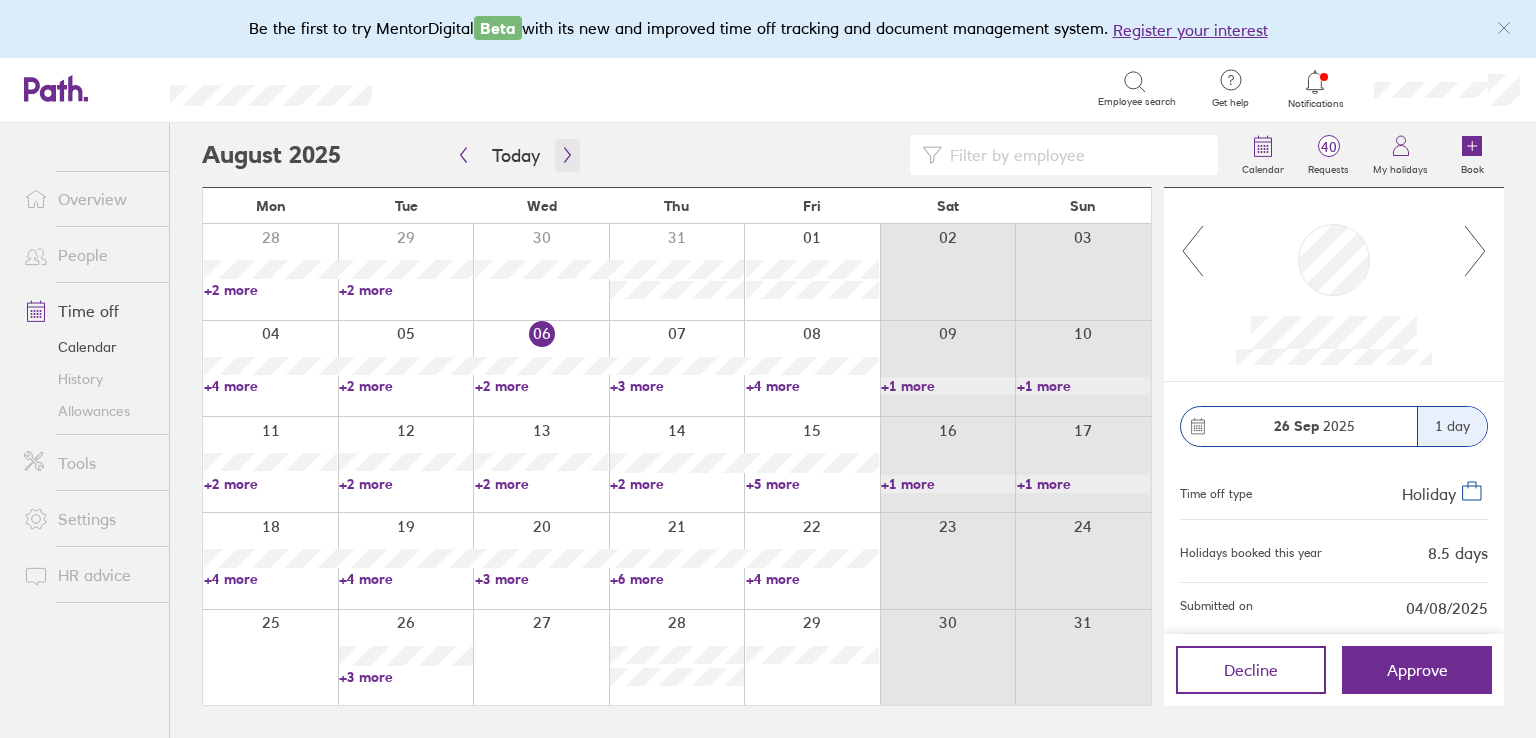 click 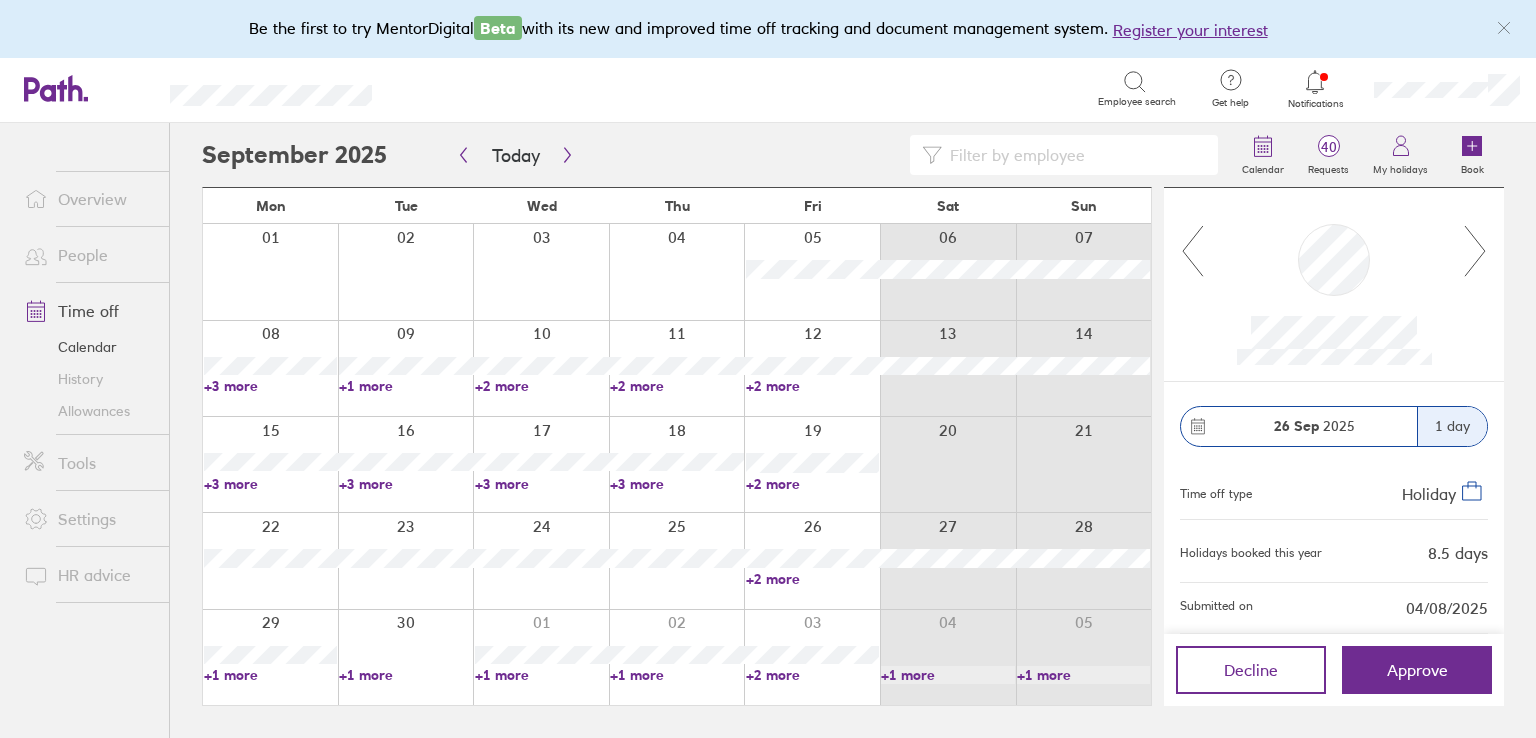click on "+2 more" at bounding box center [812, 579] 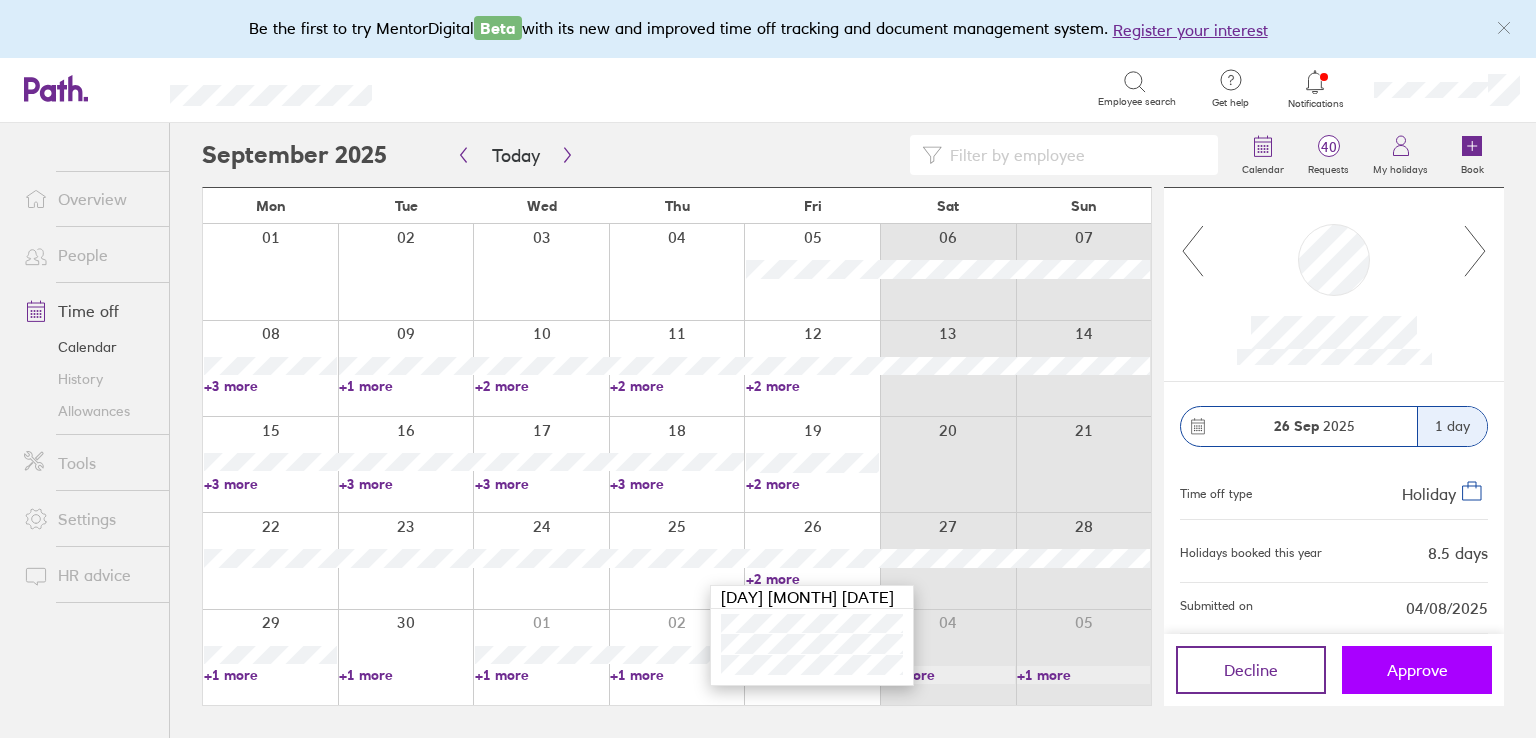 click on "Approve" at bounding box center [1417, 670] 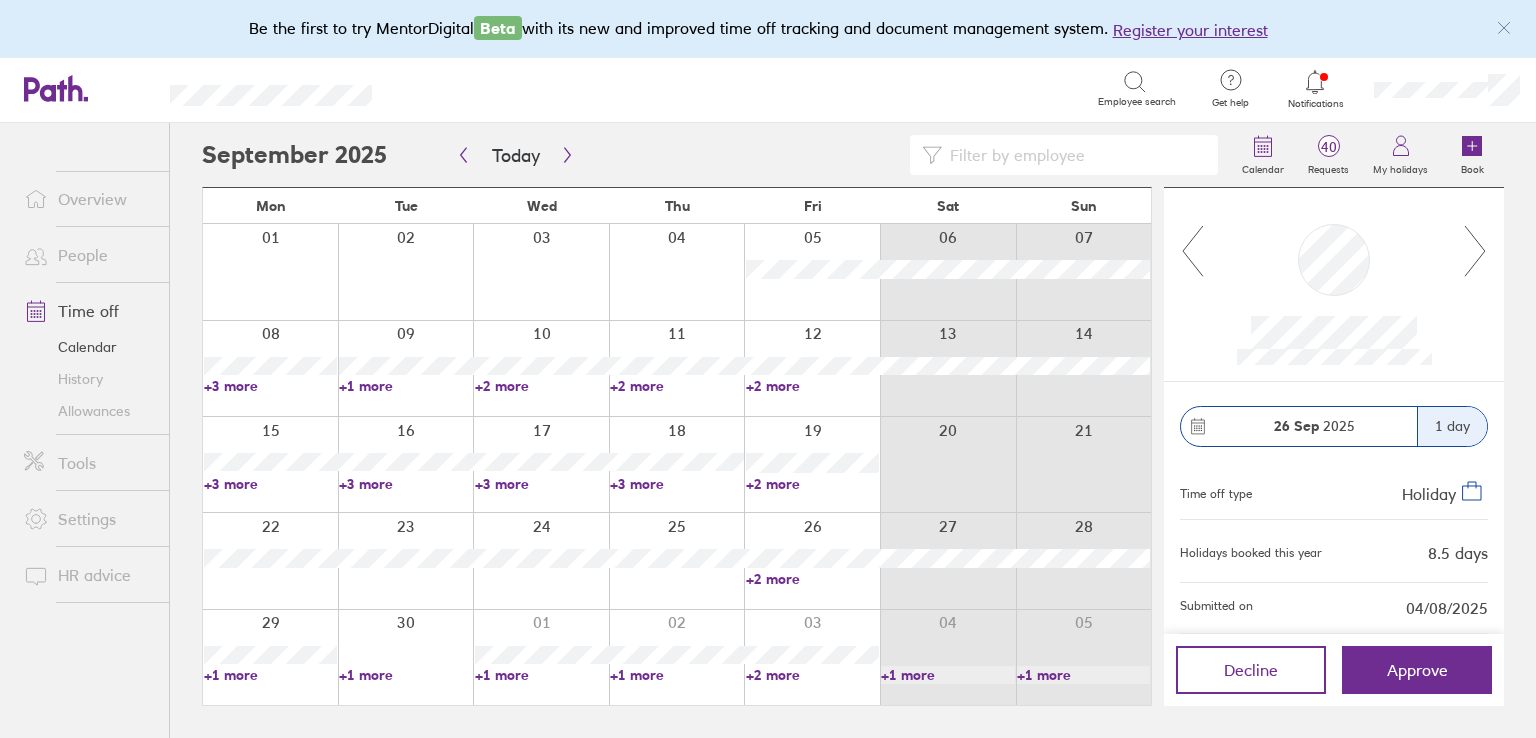 click 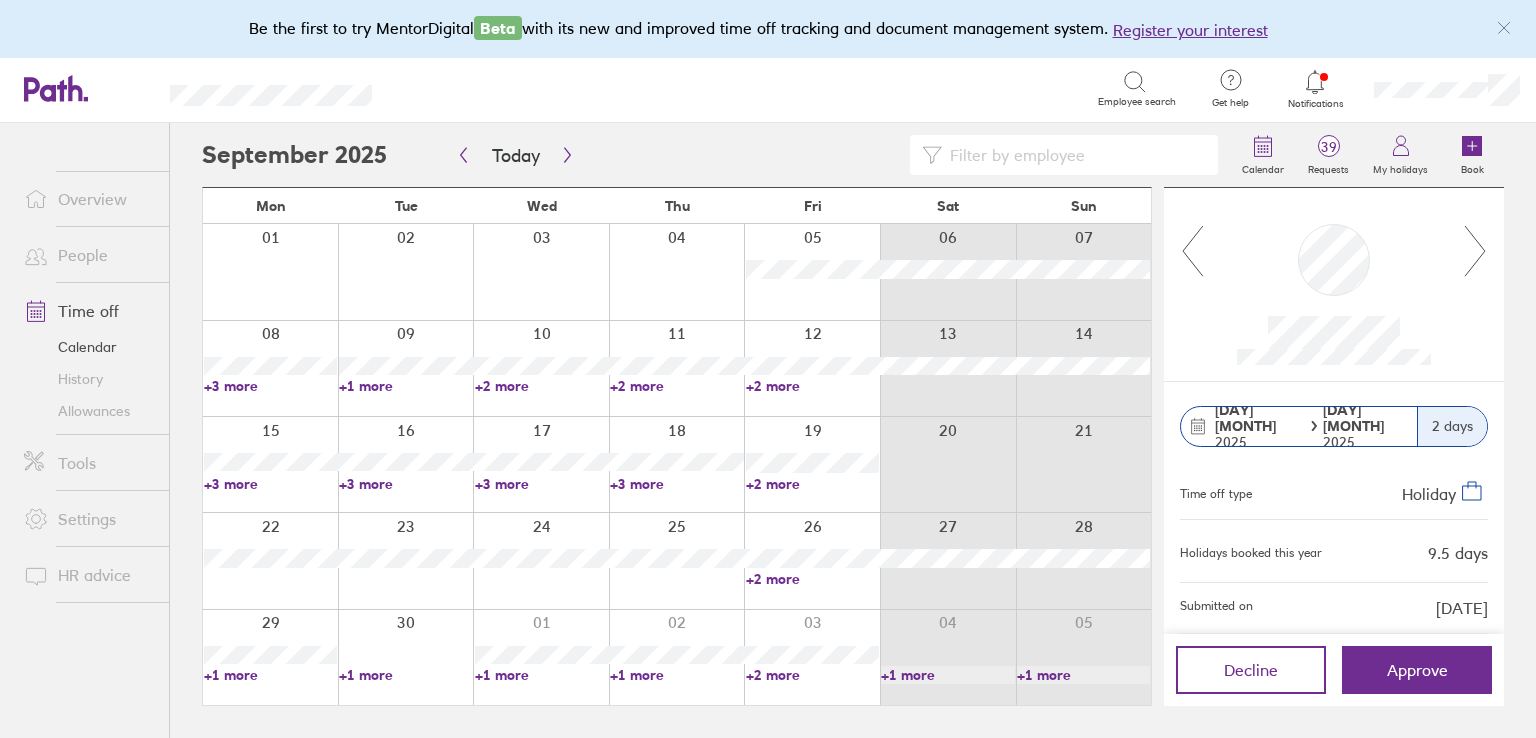 click 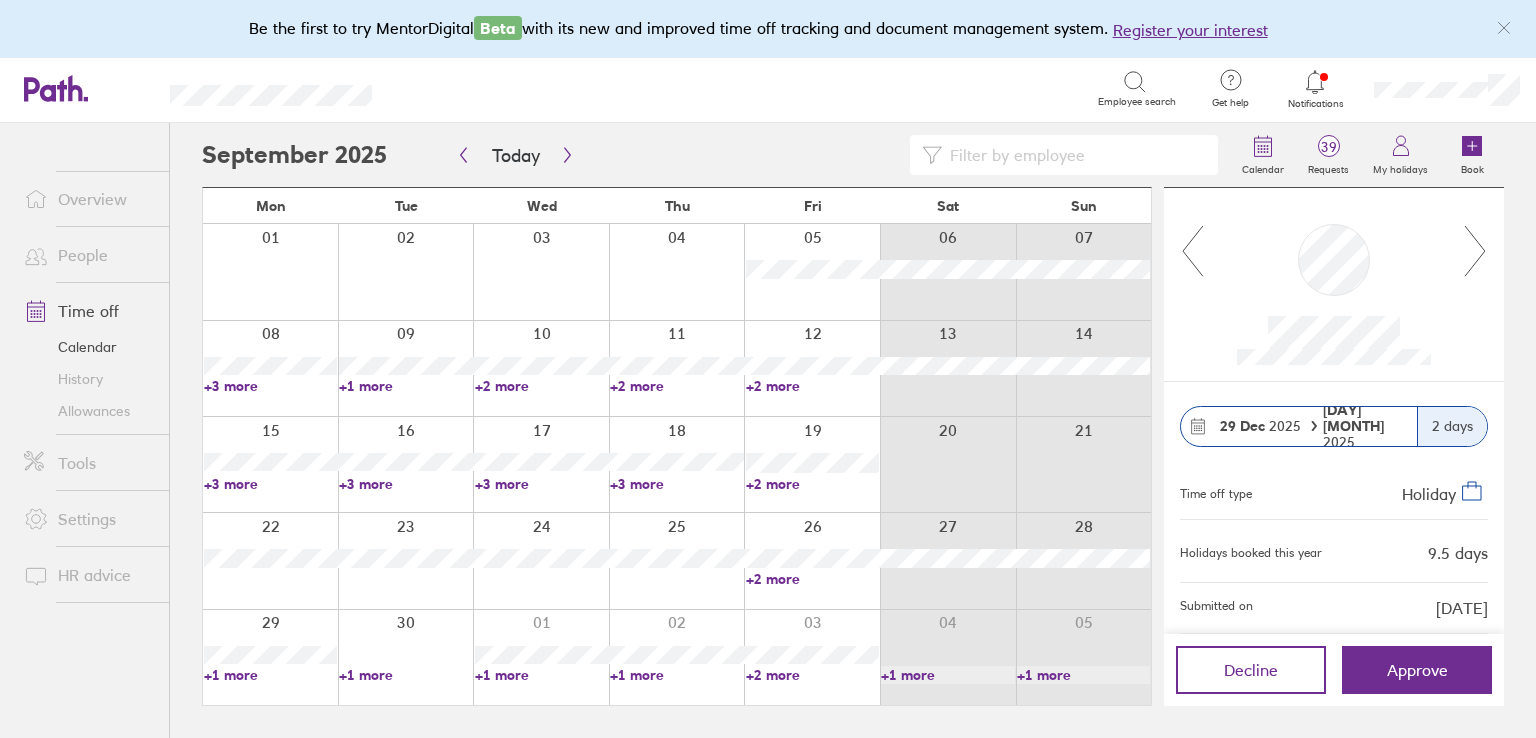 click 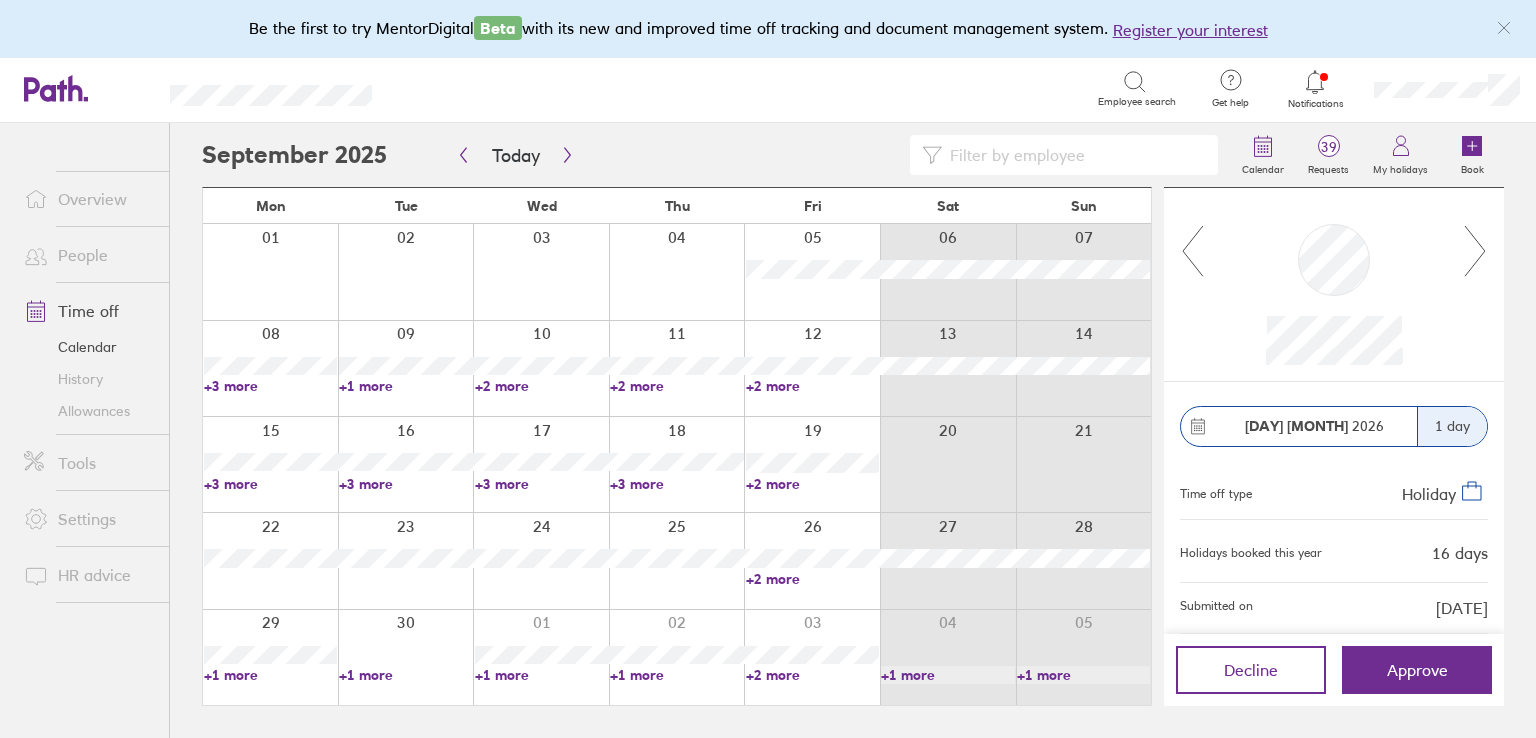 click 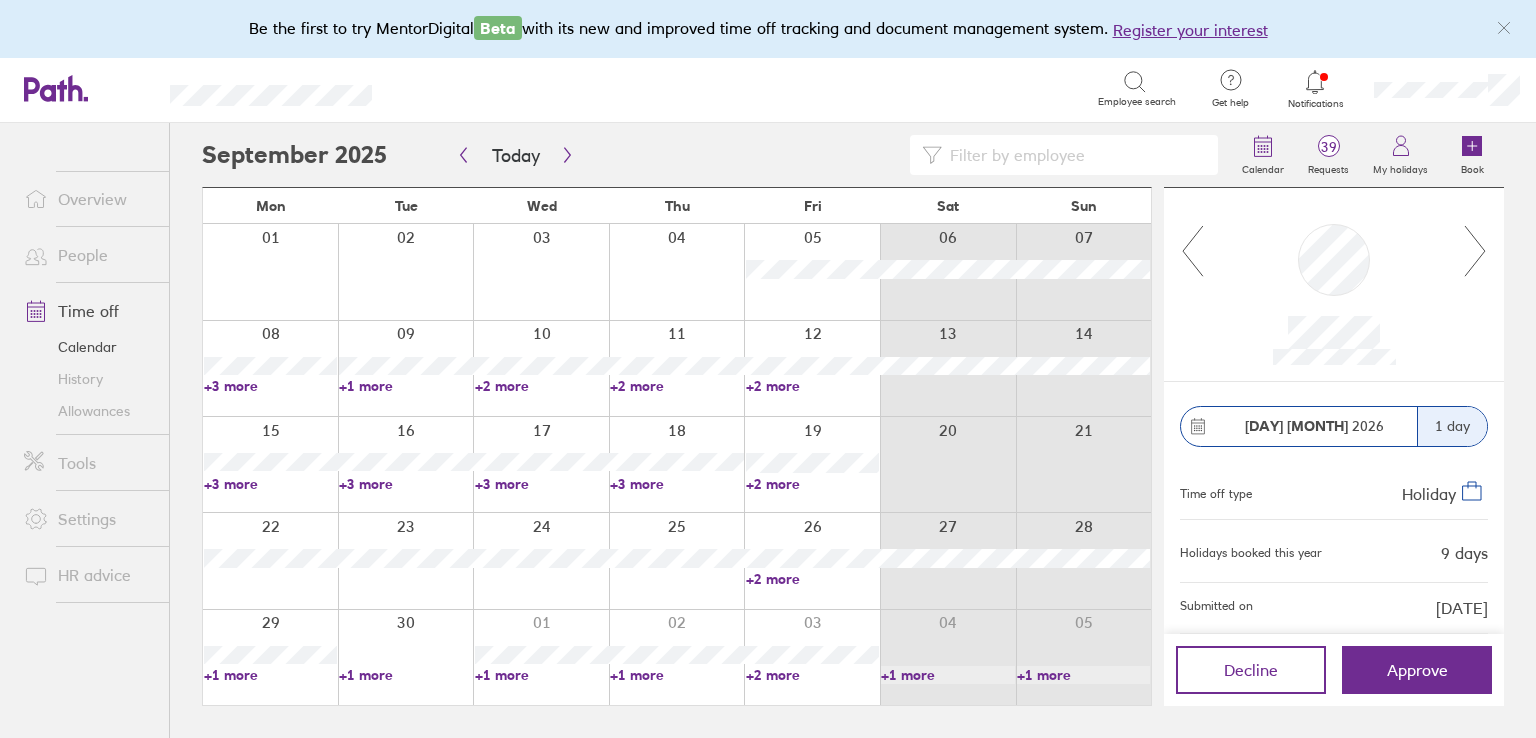 click 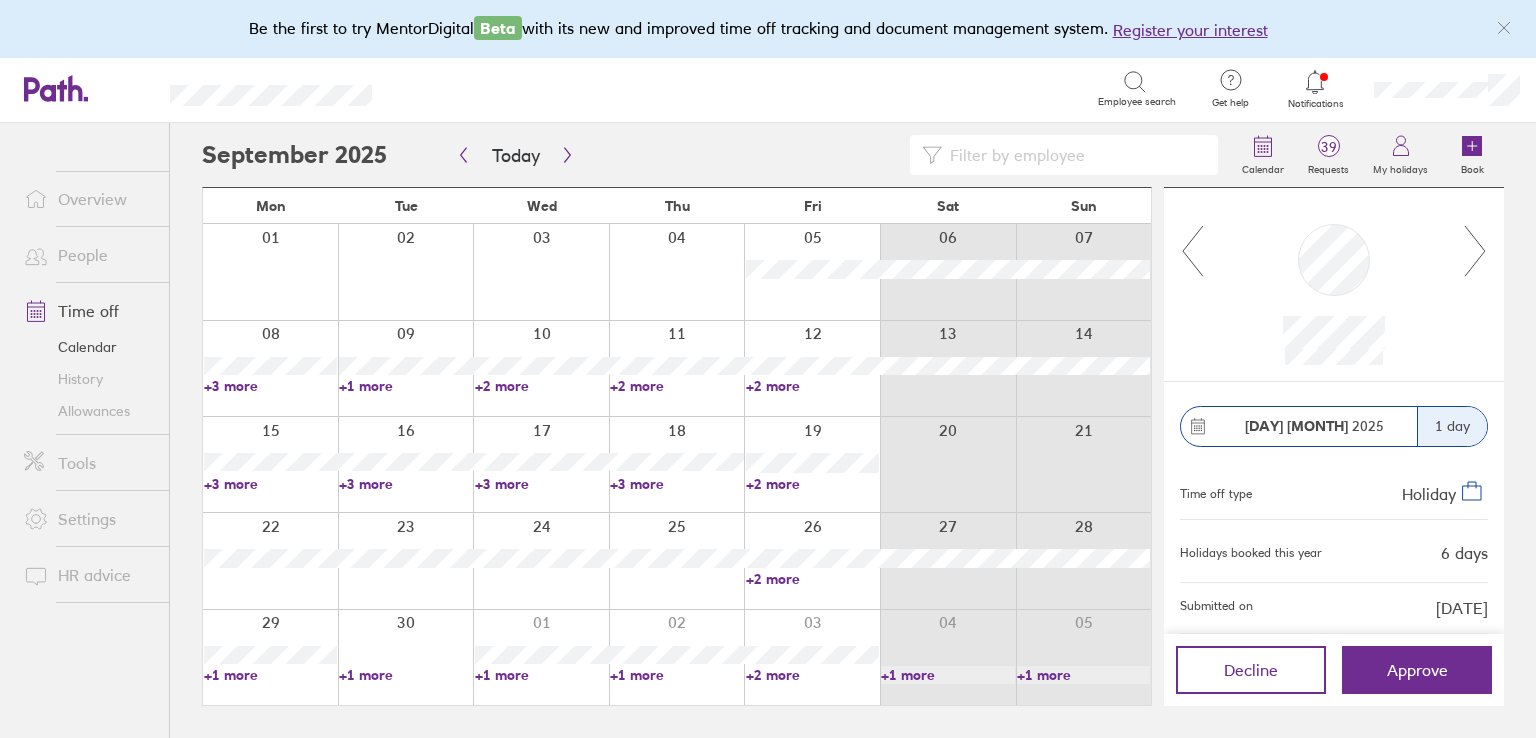 click 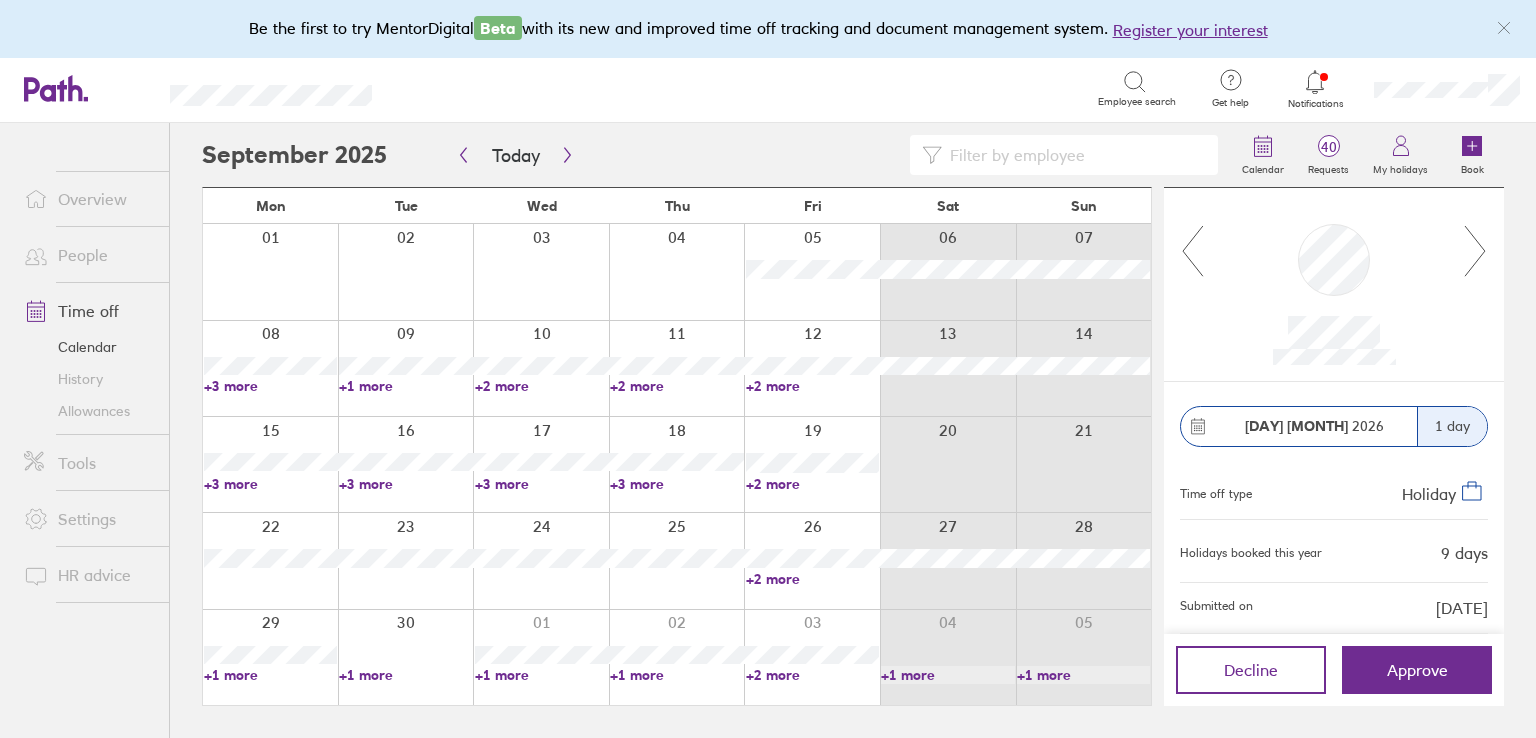 click 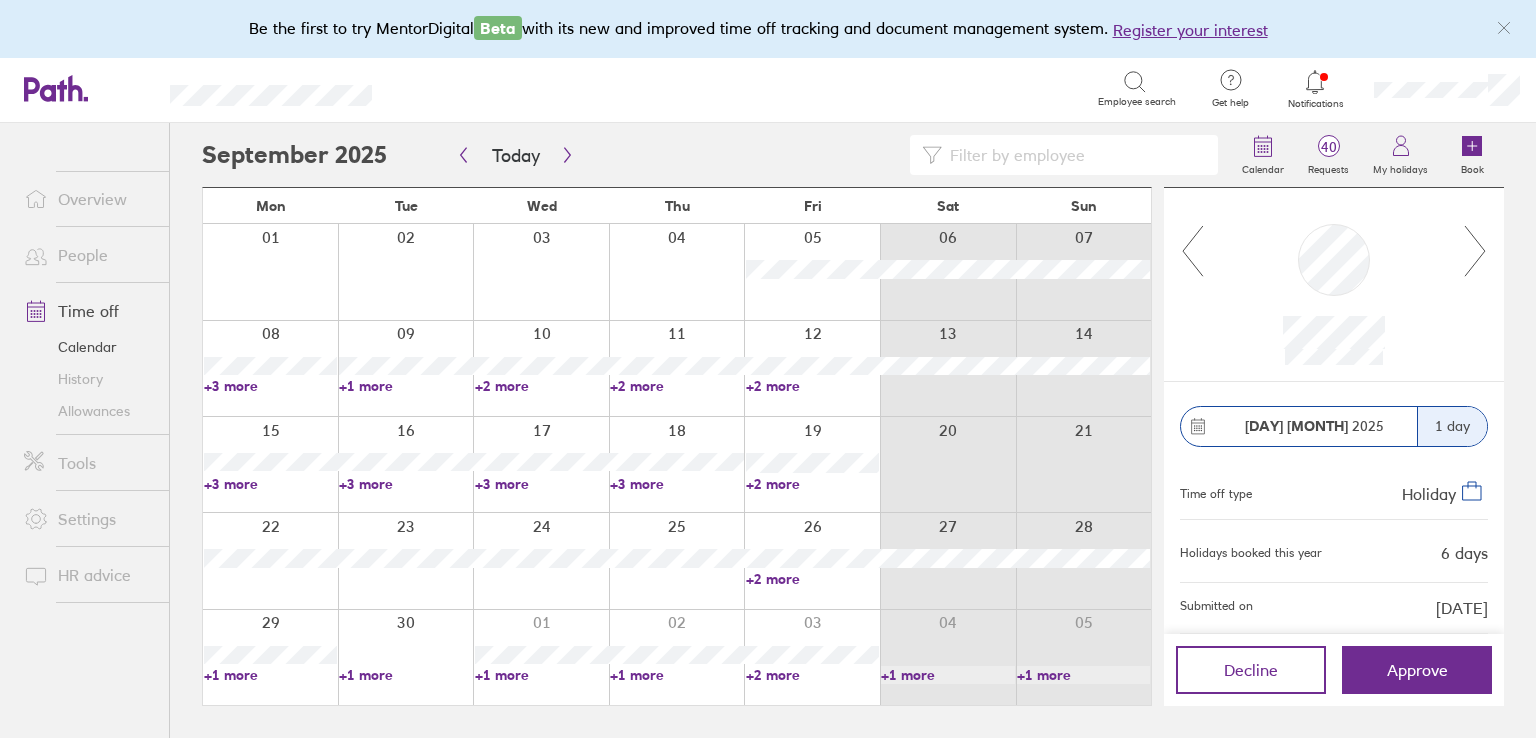 click 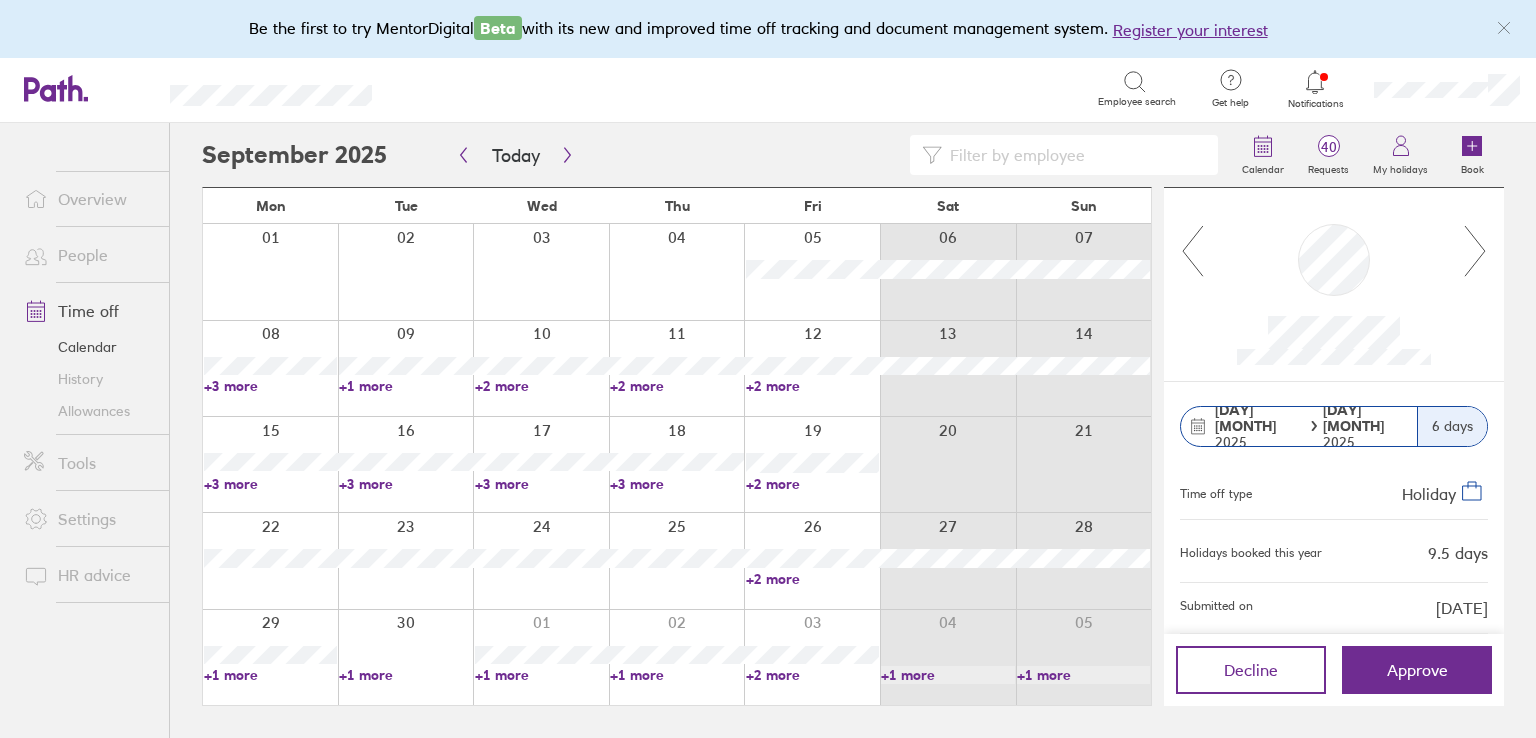 click 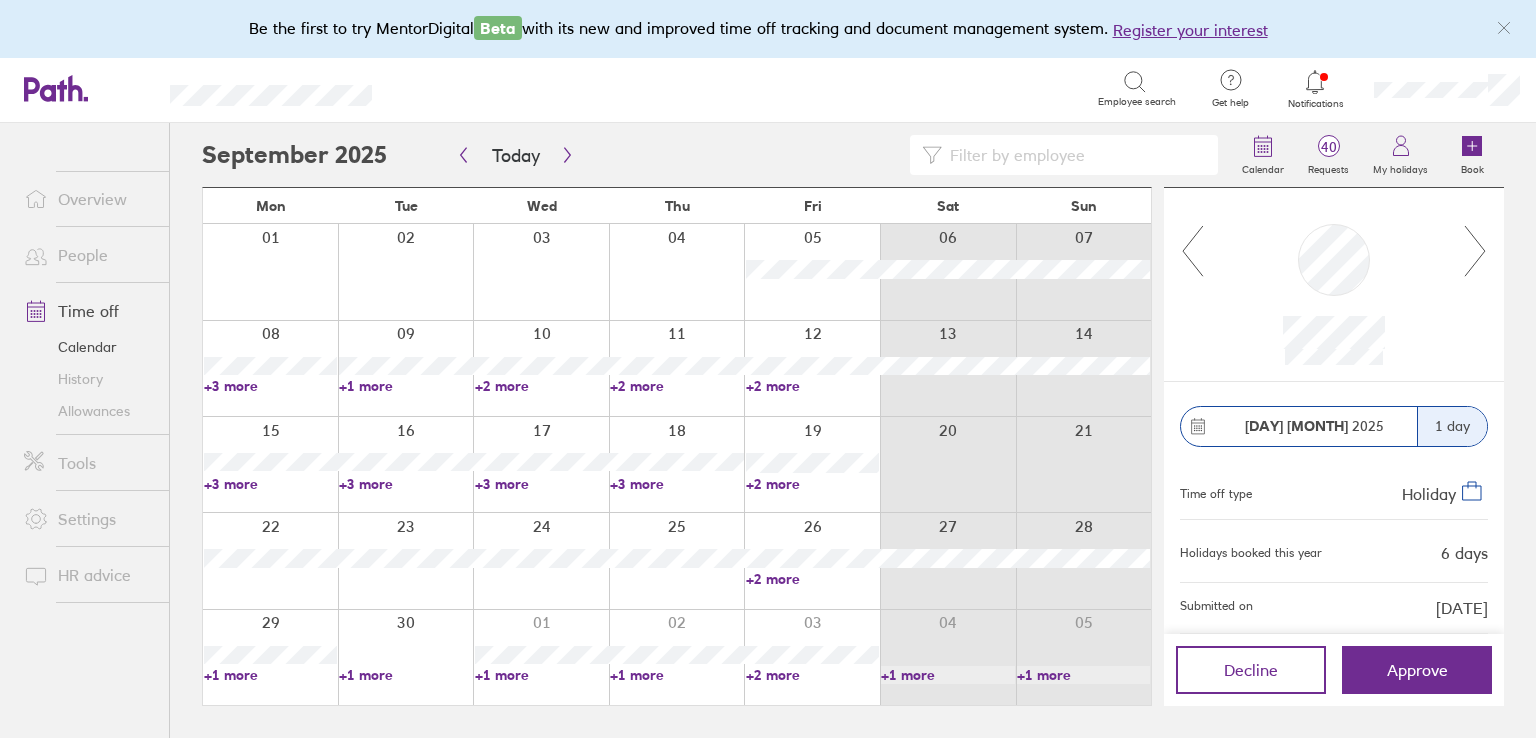 click 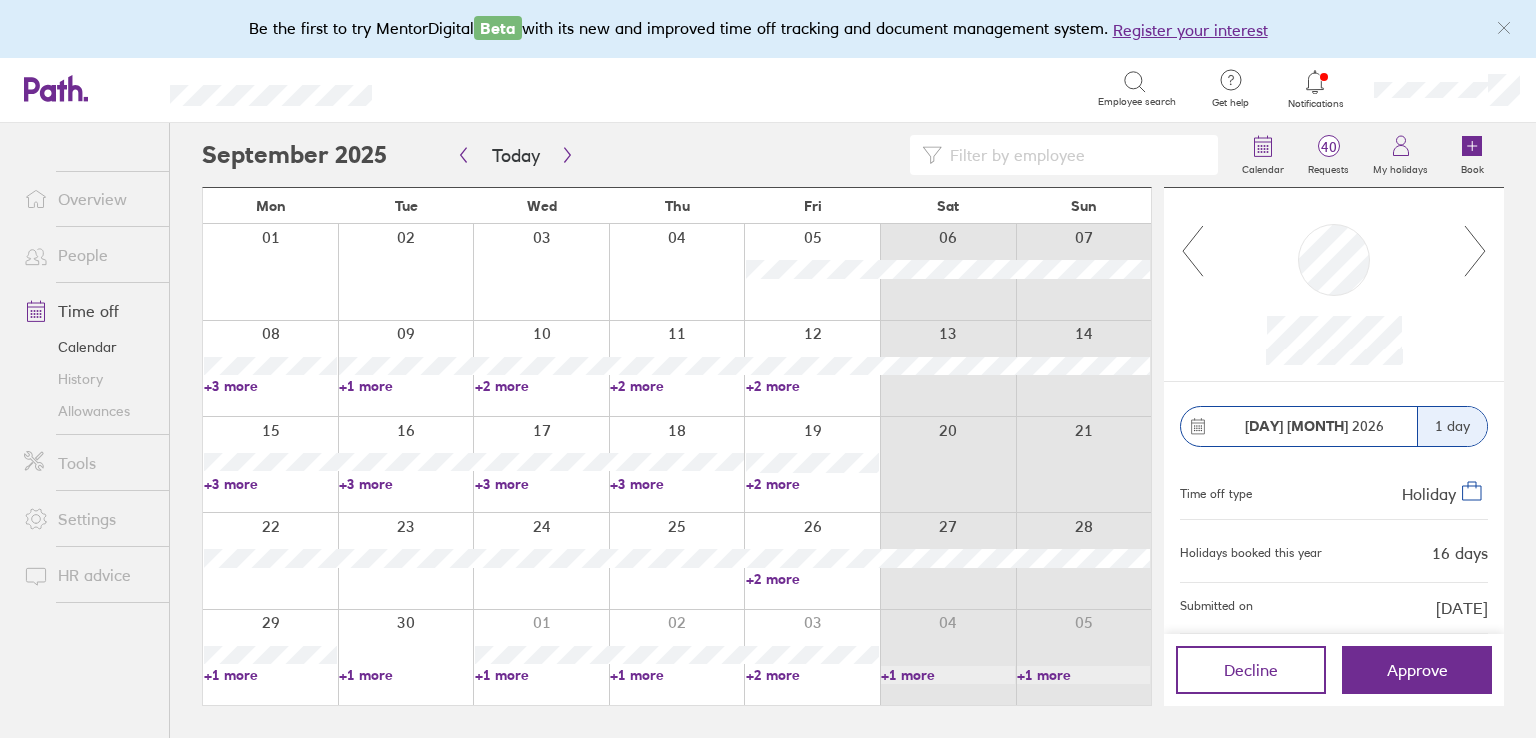 click 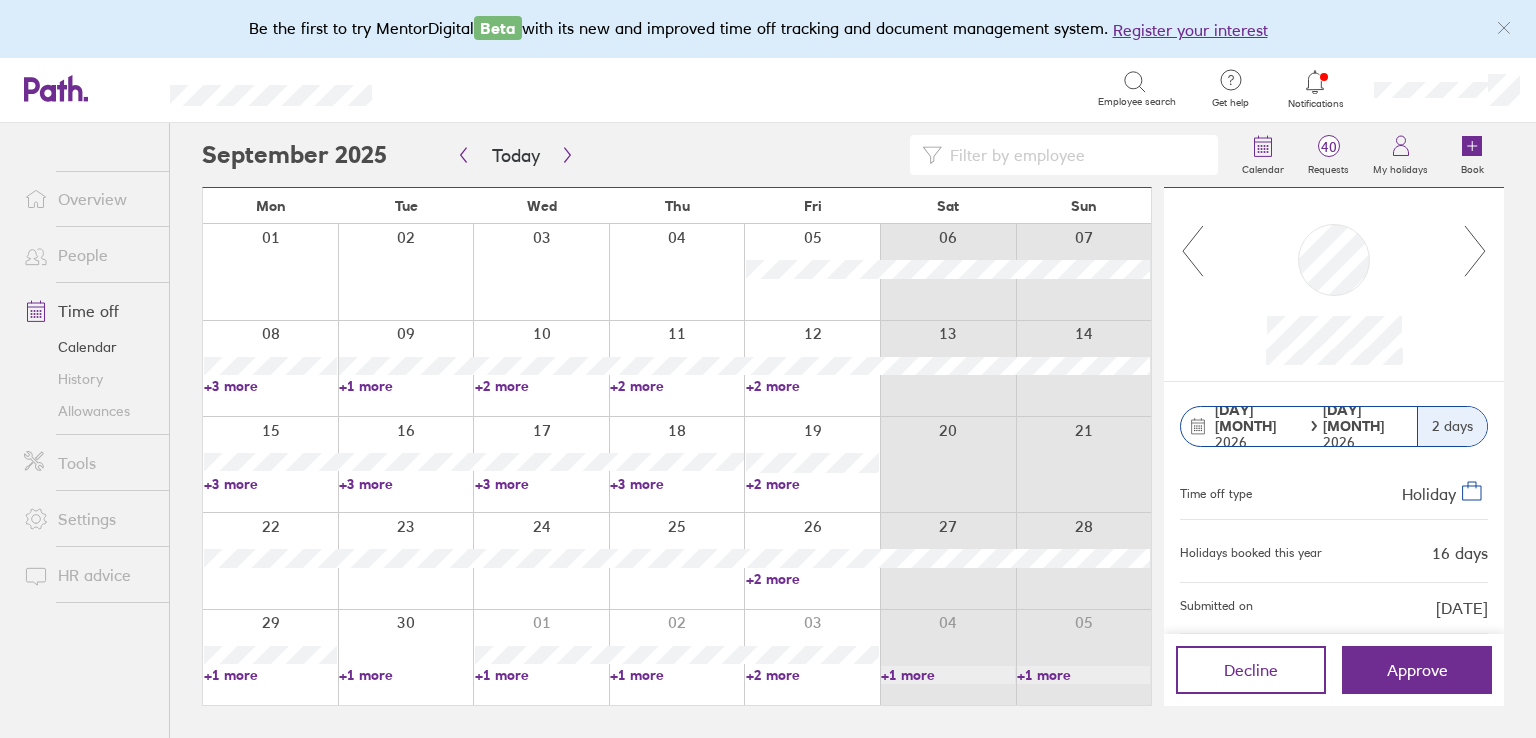 click 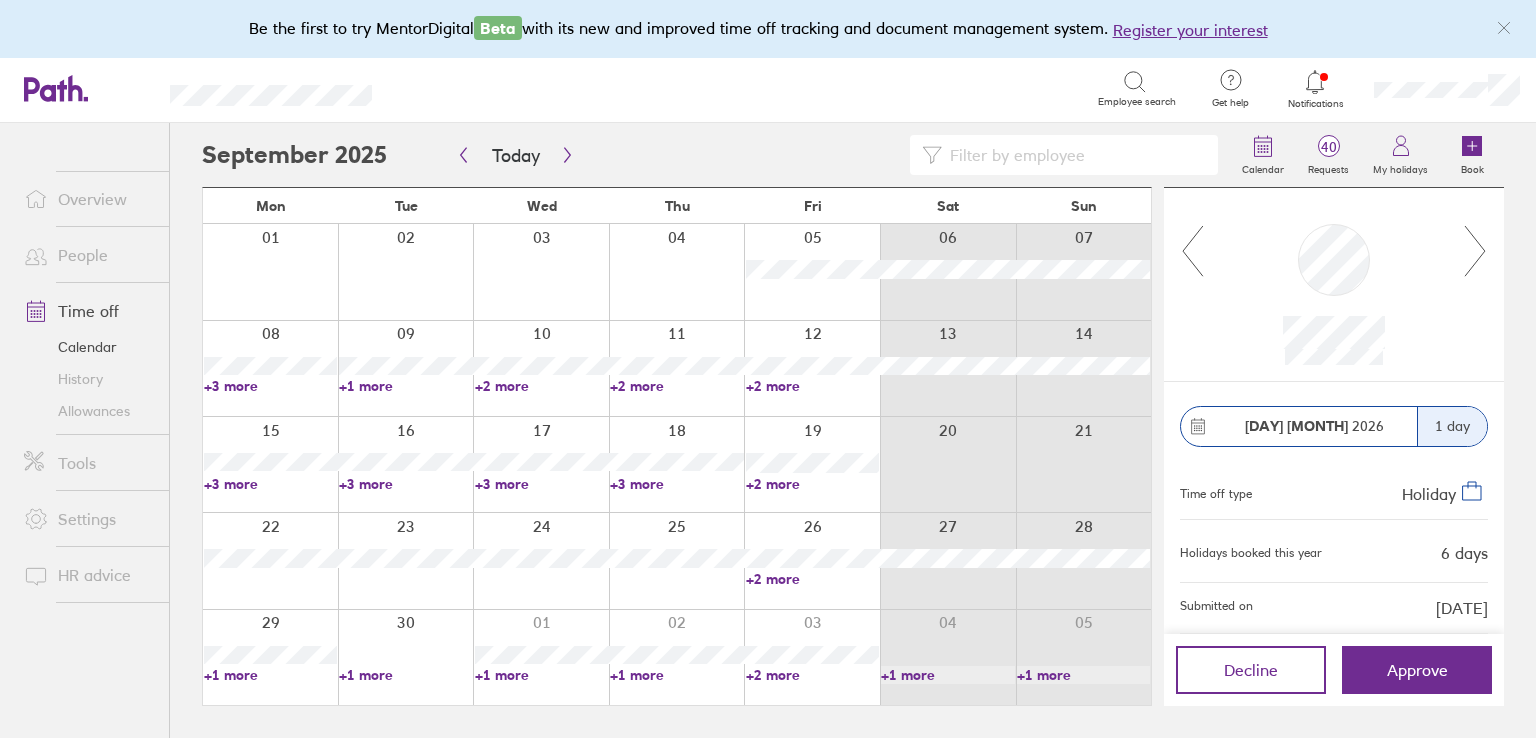 click 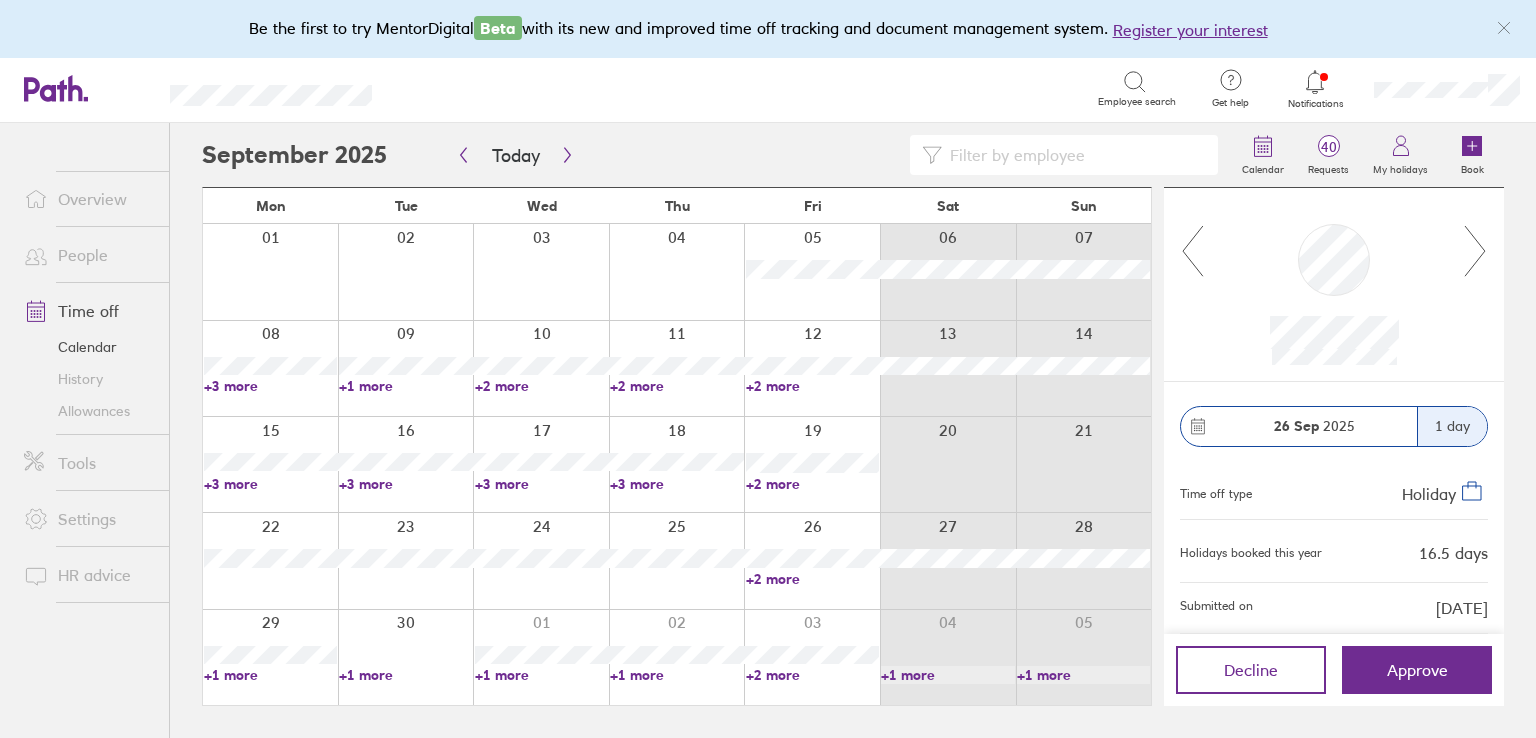 click 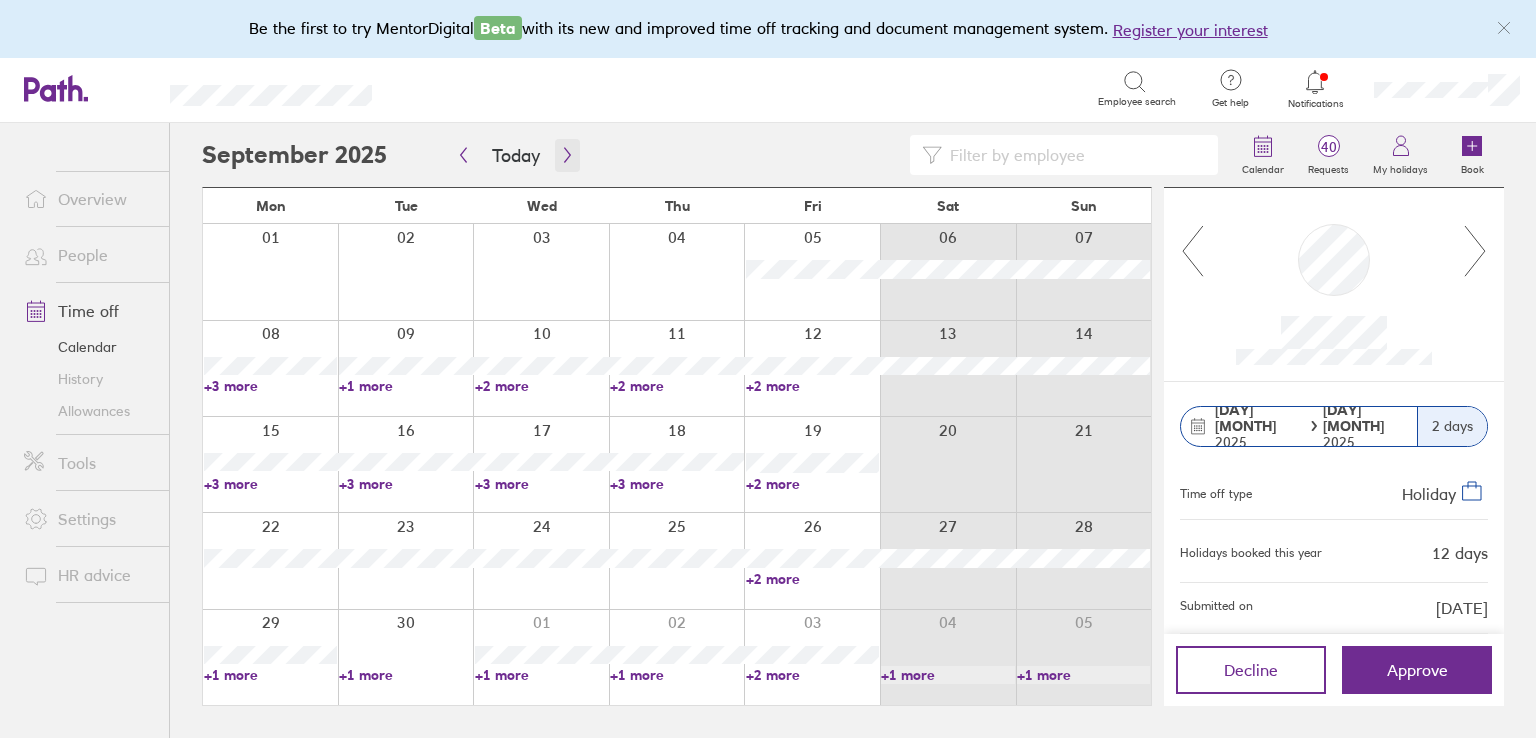click 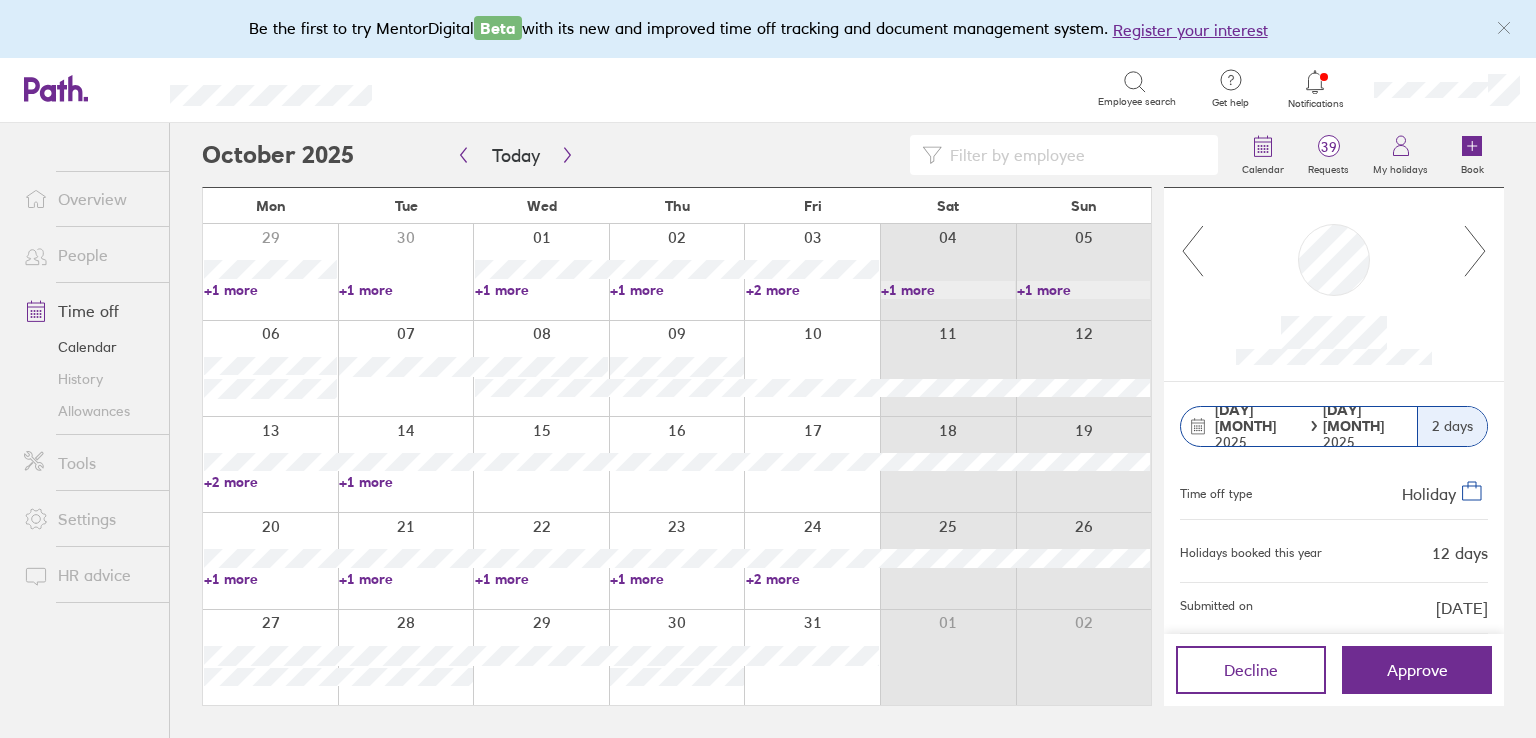 click on "+2 more" at bounding box center (270, 482) 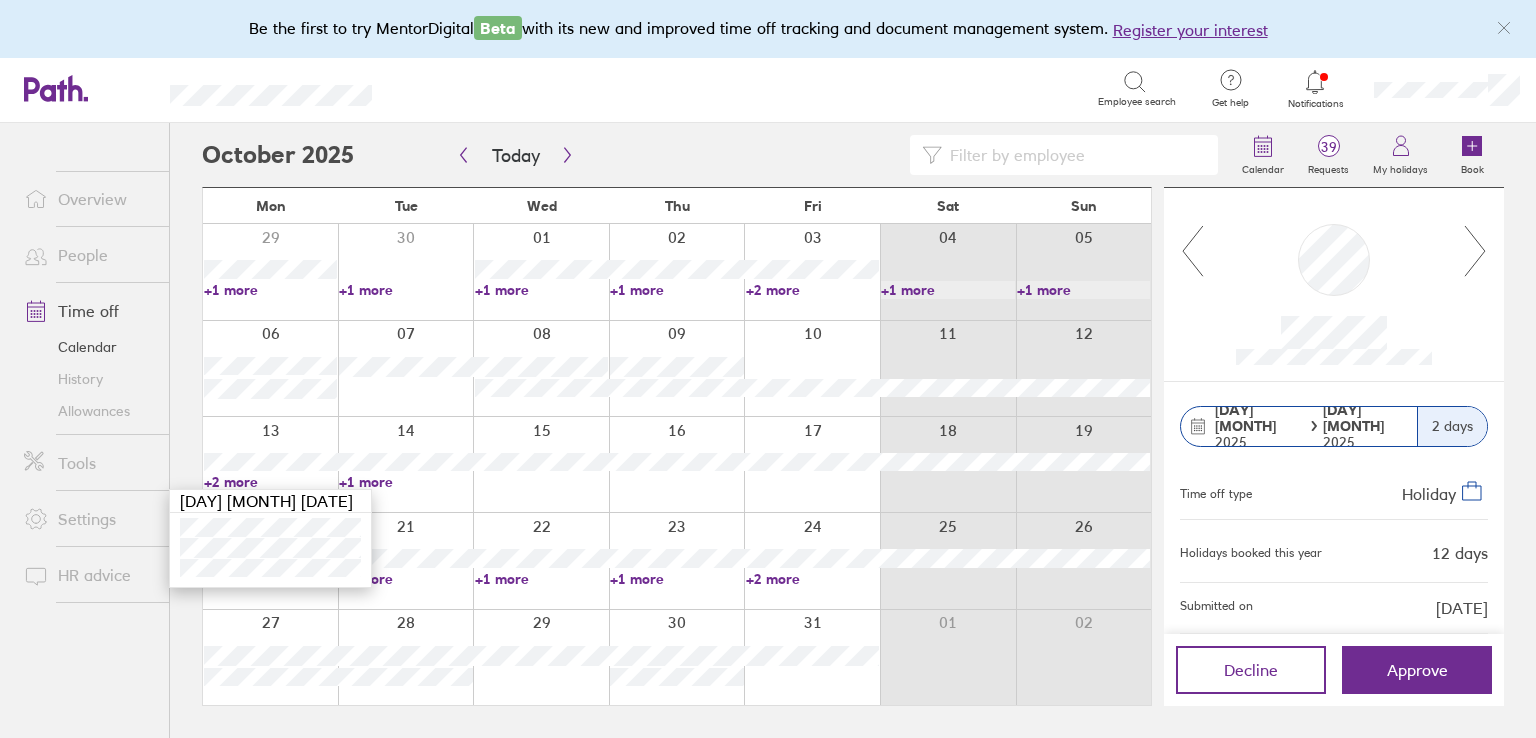 click on "+1 more" at bounding box center (405, 482) 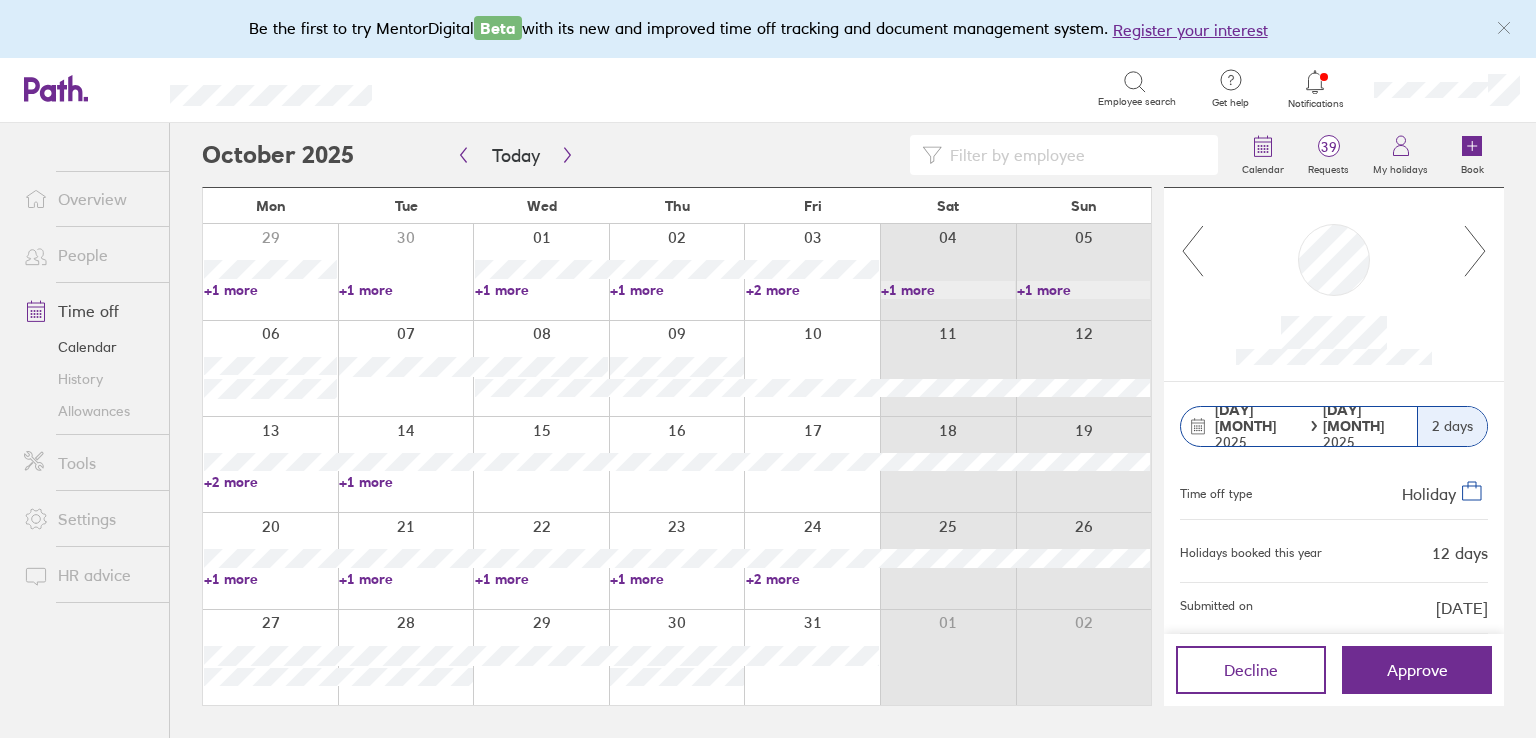 click on "+1 more" at bounding box center [405, 482] 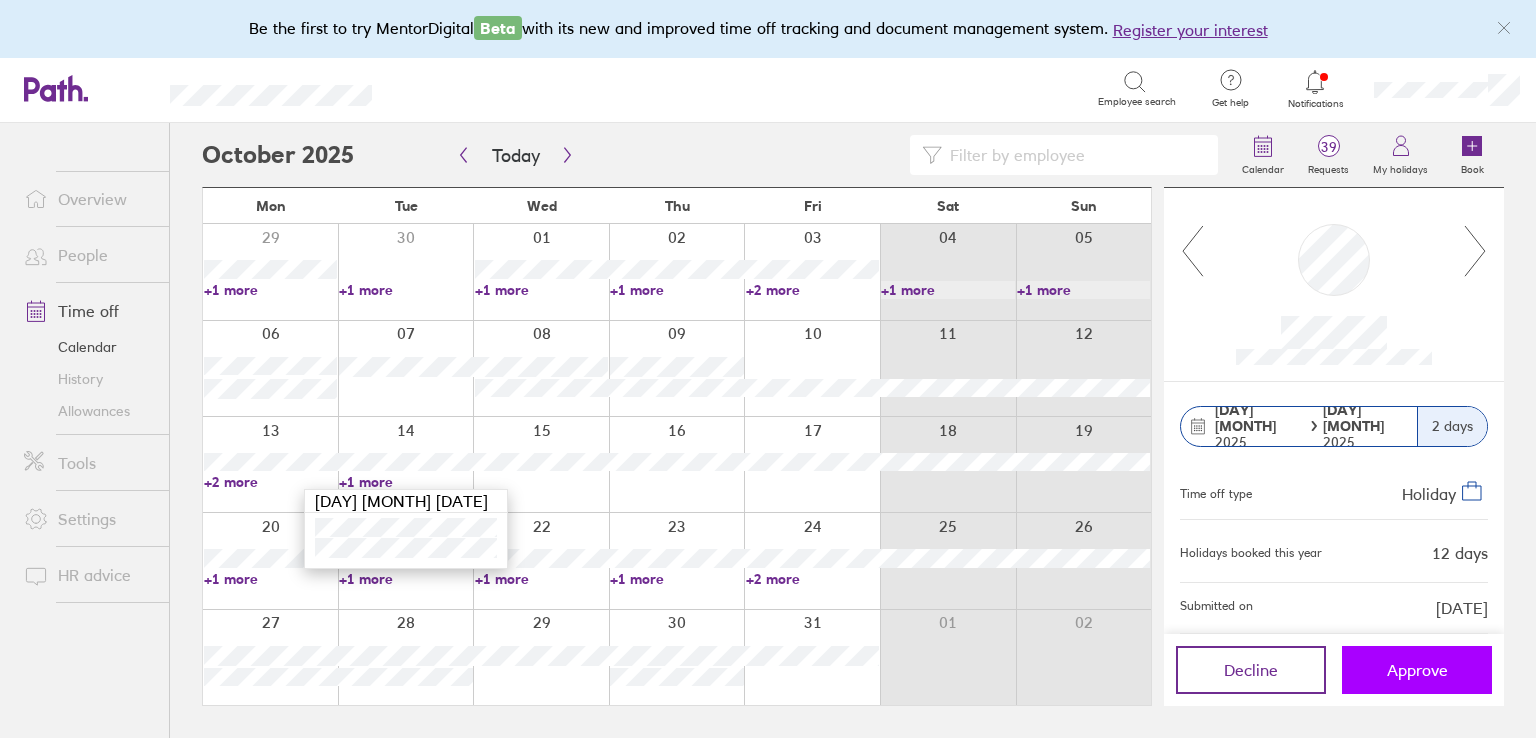 click on "Approve" at bounding box center (1417, 670) 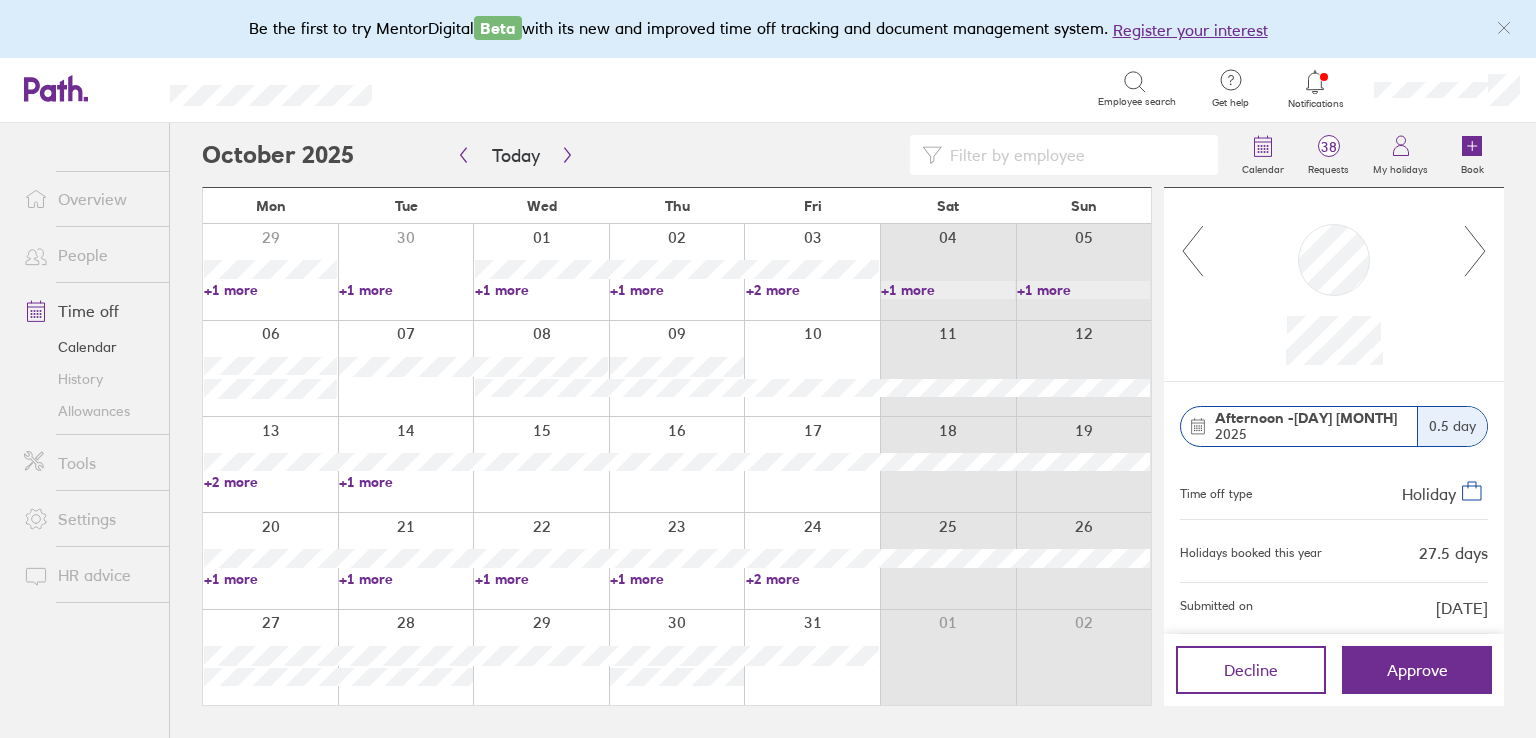 click 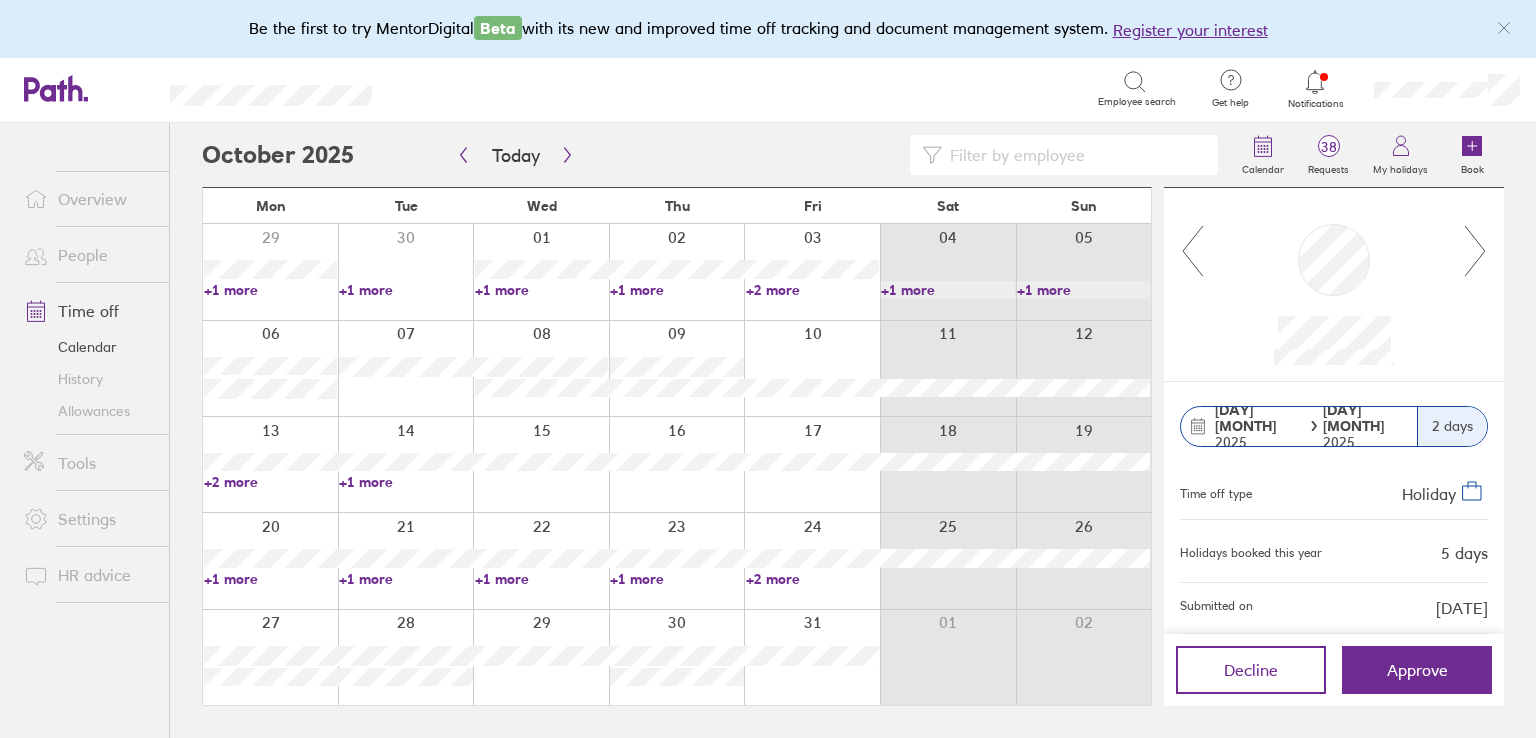 click 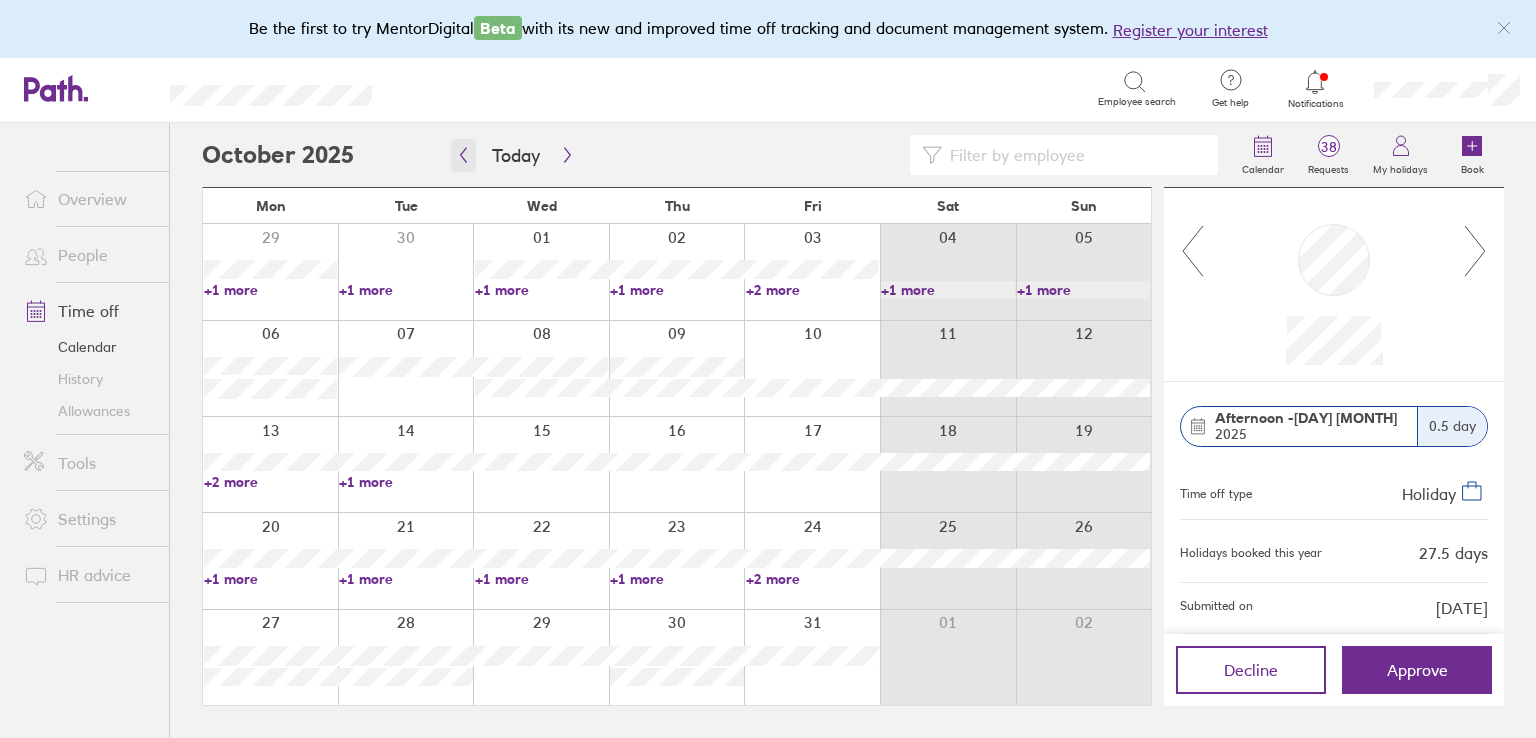click 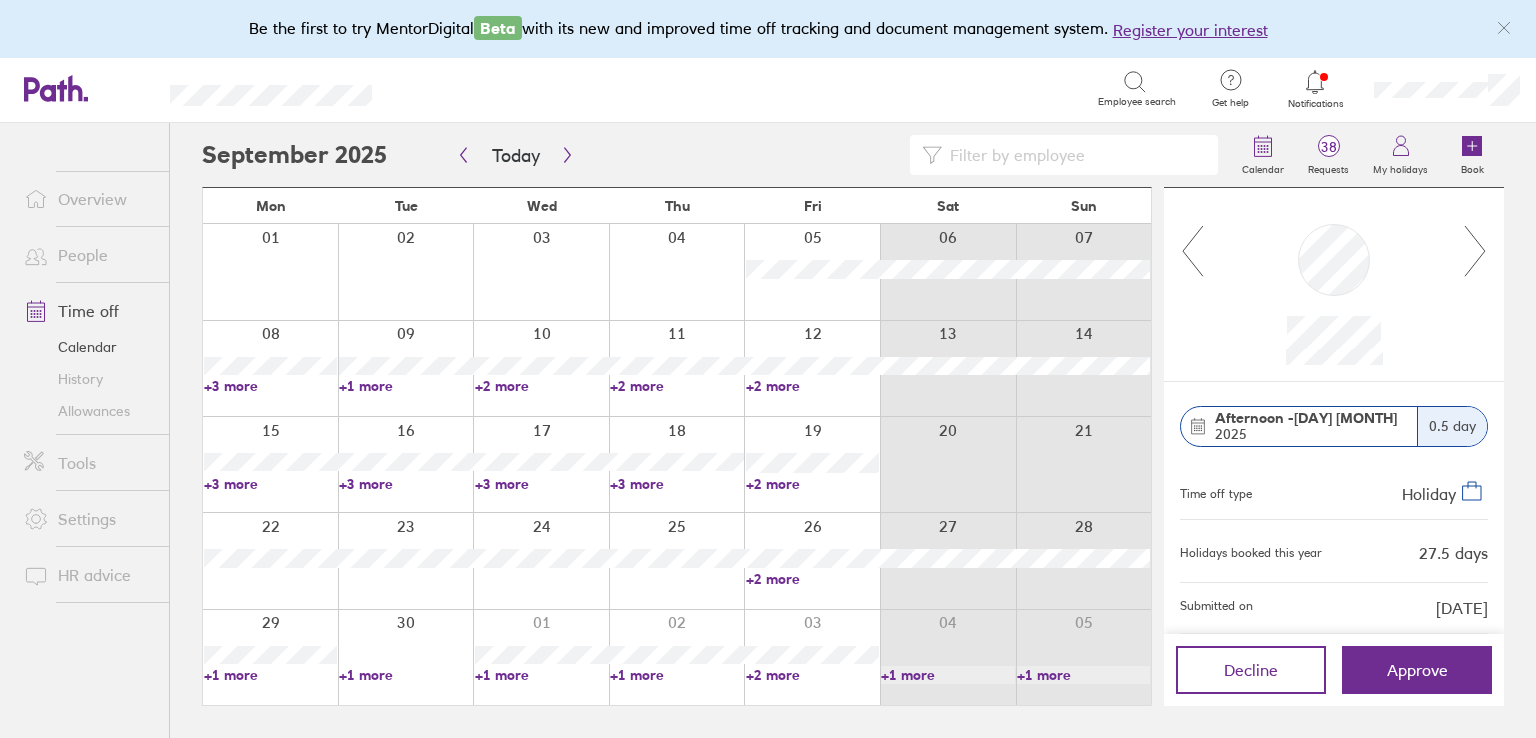 click on "People" at bounding box center (88, 255) 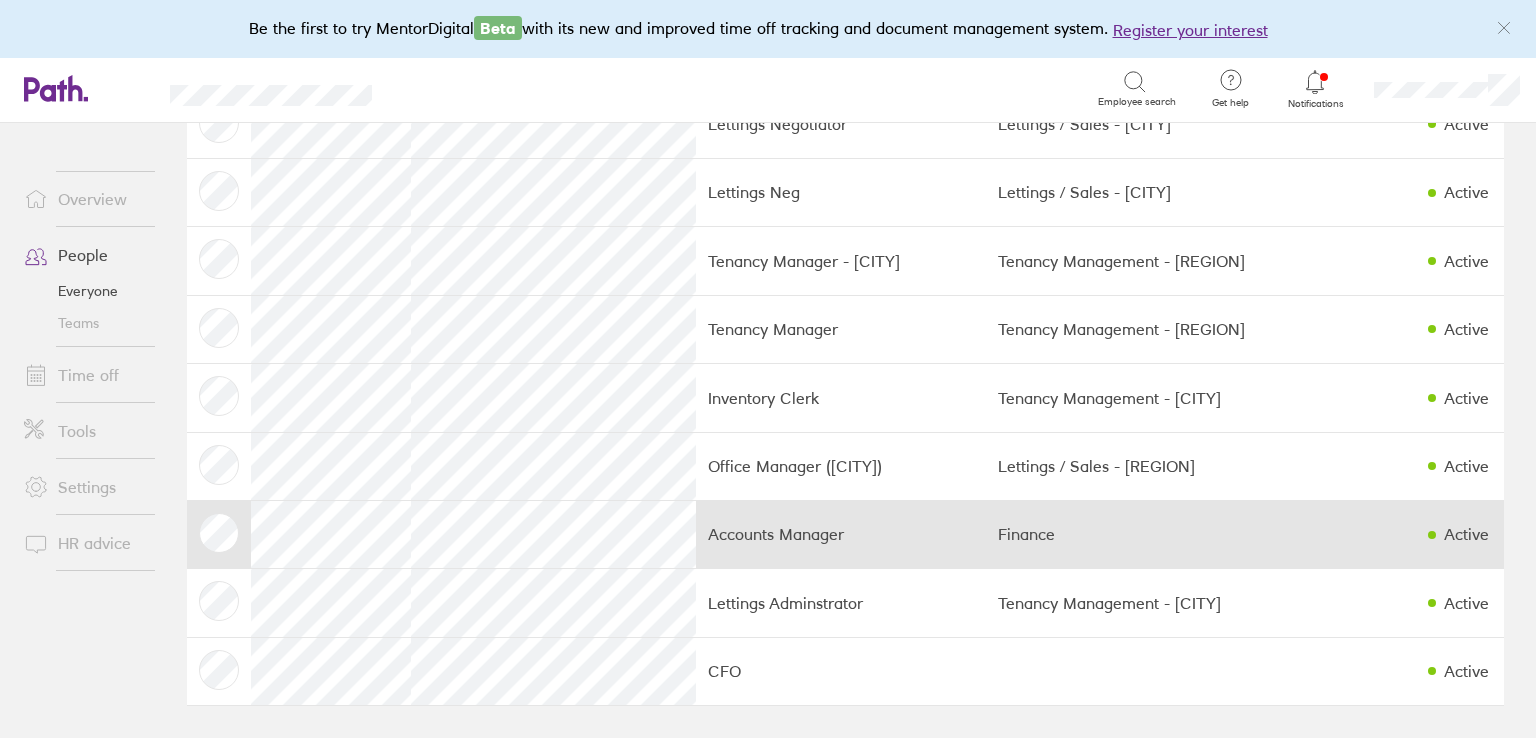 scroll, scrollTop: 2893, scrollLeft: 0, axis: vertical 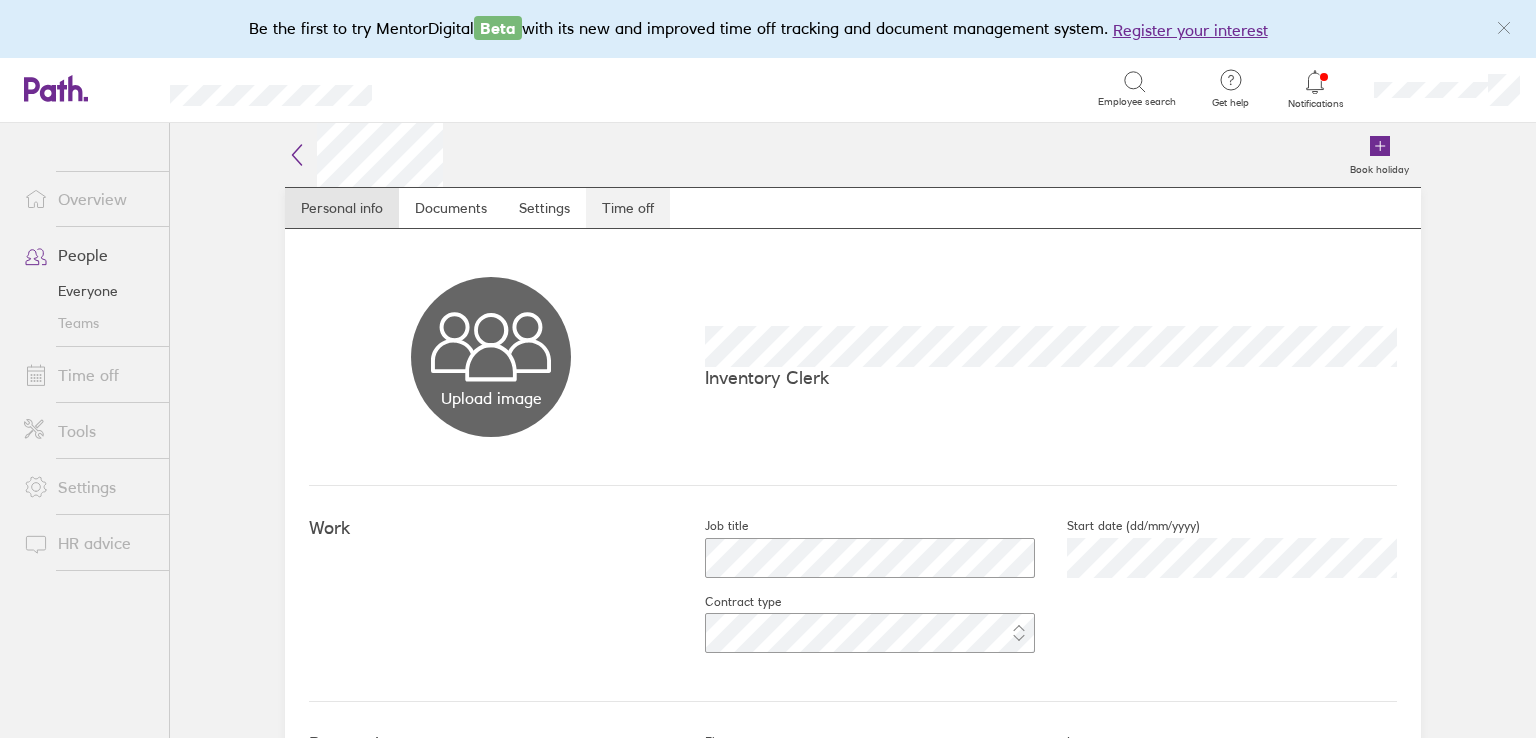 click on "Time off" at bounding box center [628, 208] 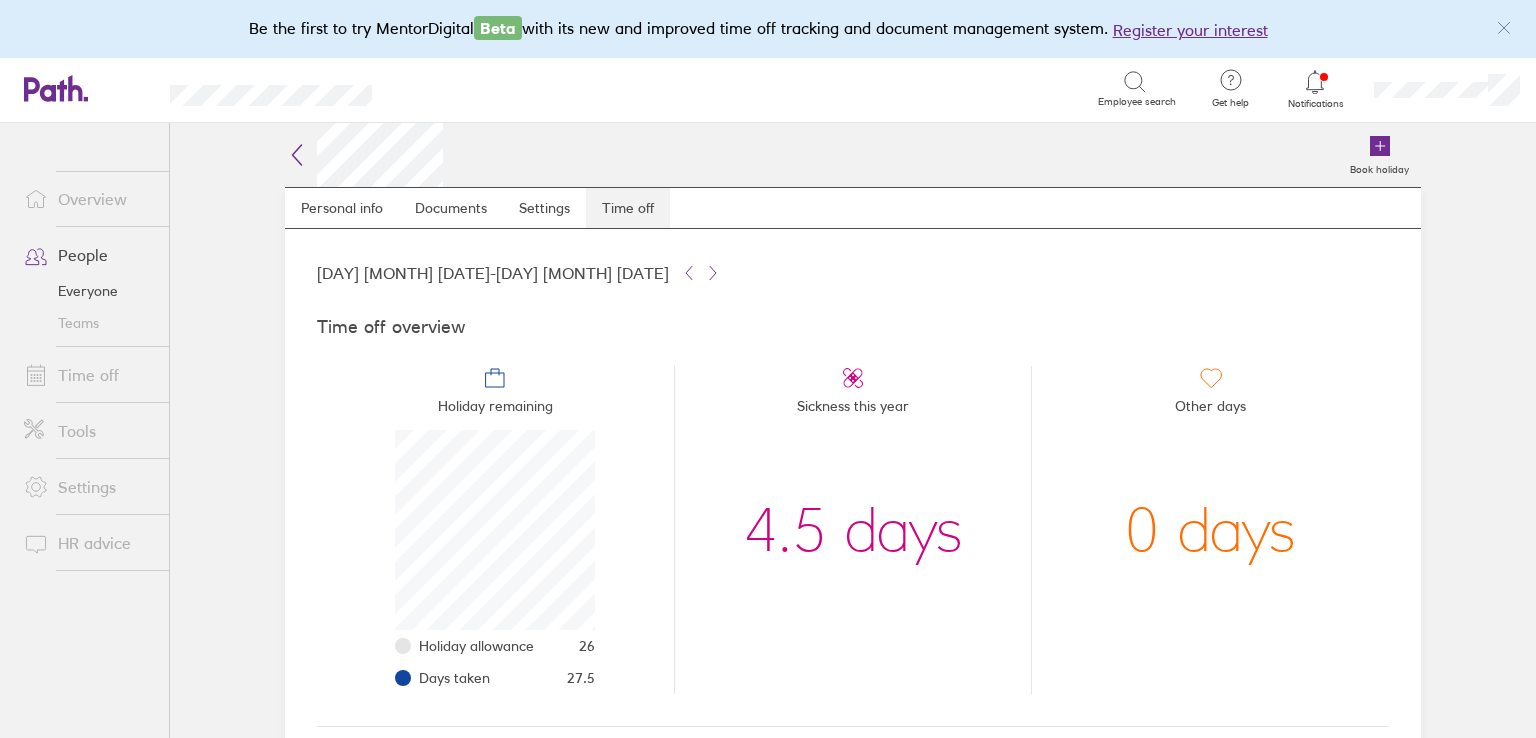 scroll, scrollTop: 999800, scrollLeft: 999800, axis: both 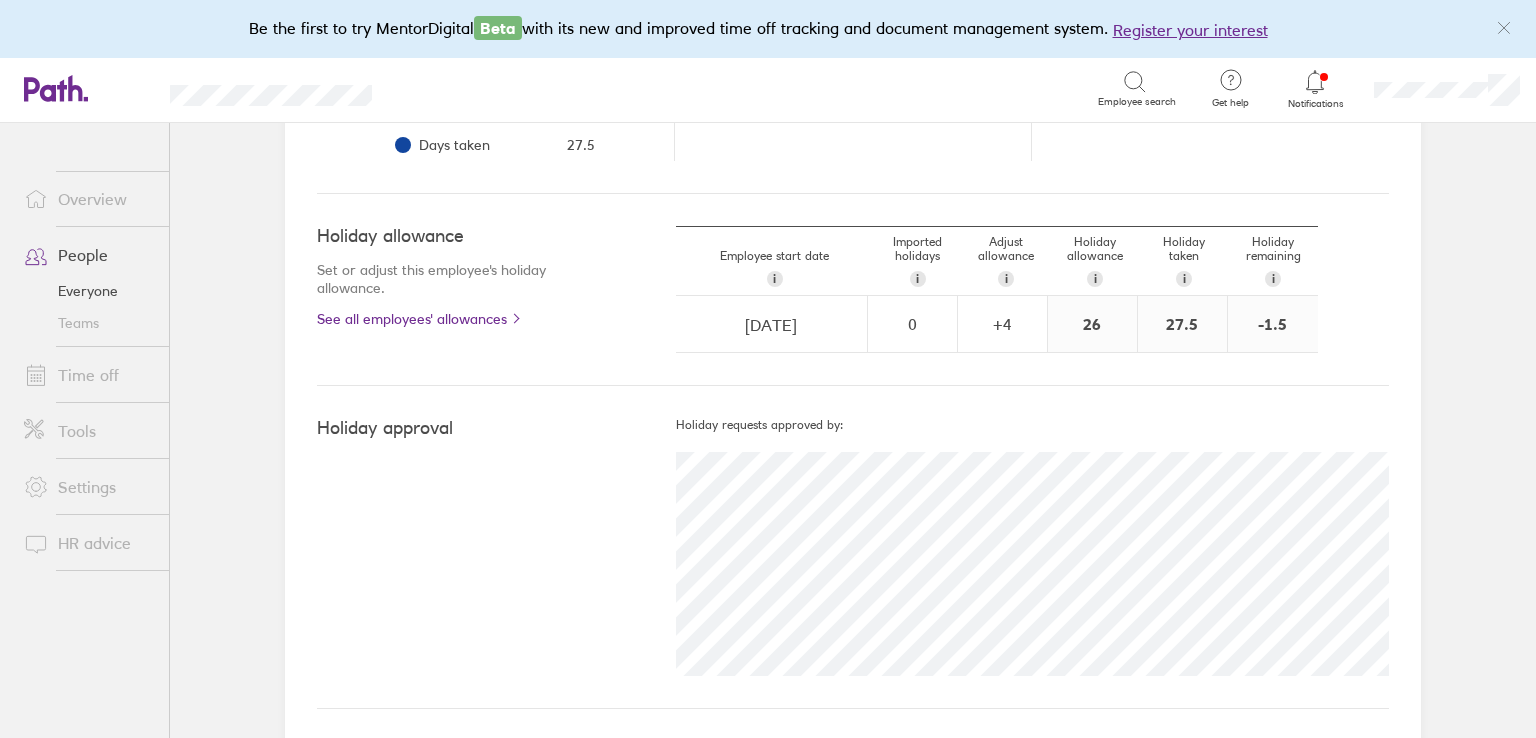 click on "Time off" at bounding box center (88, 375) 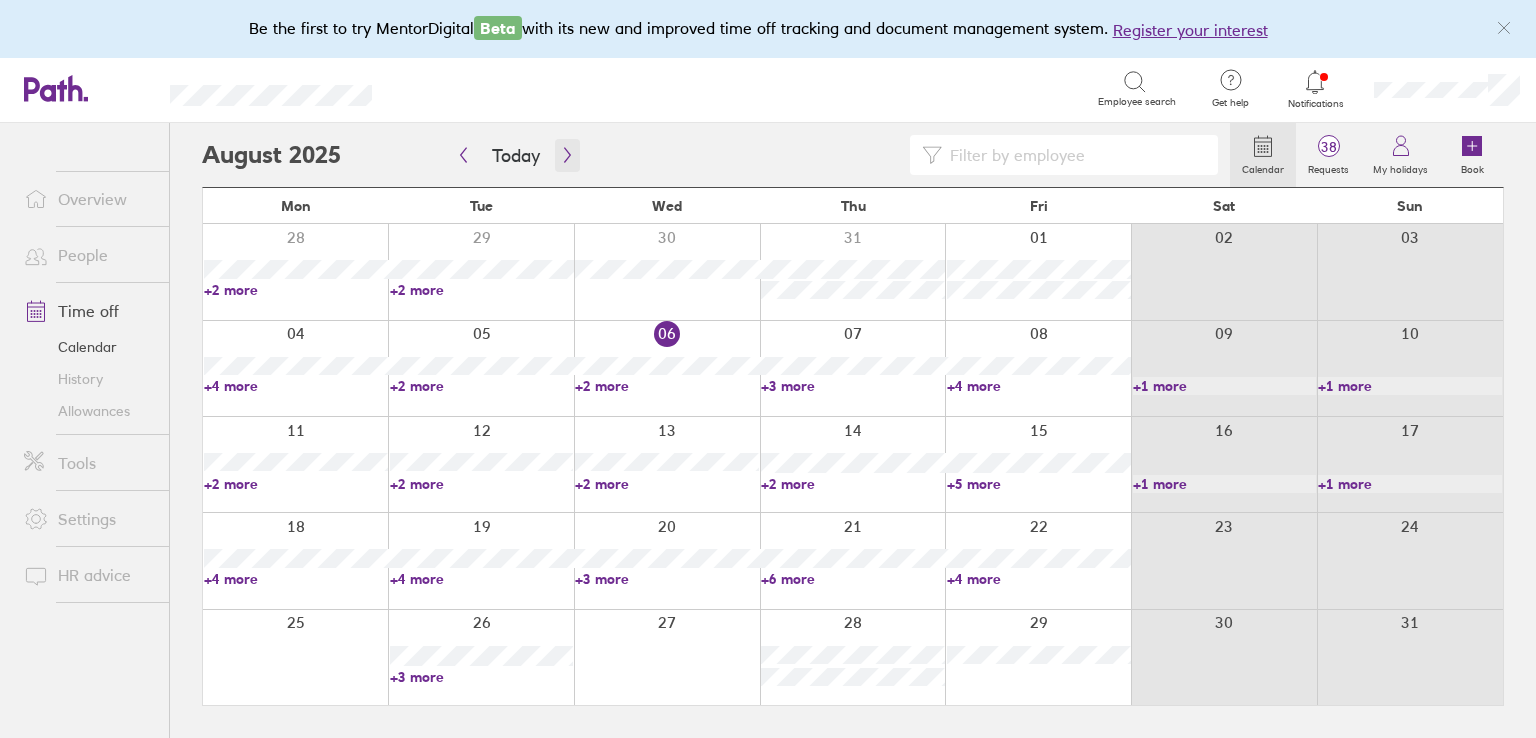 click 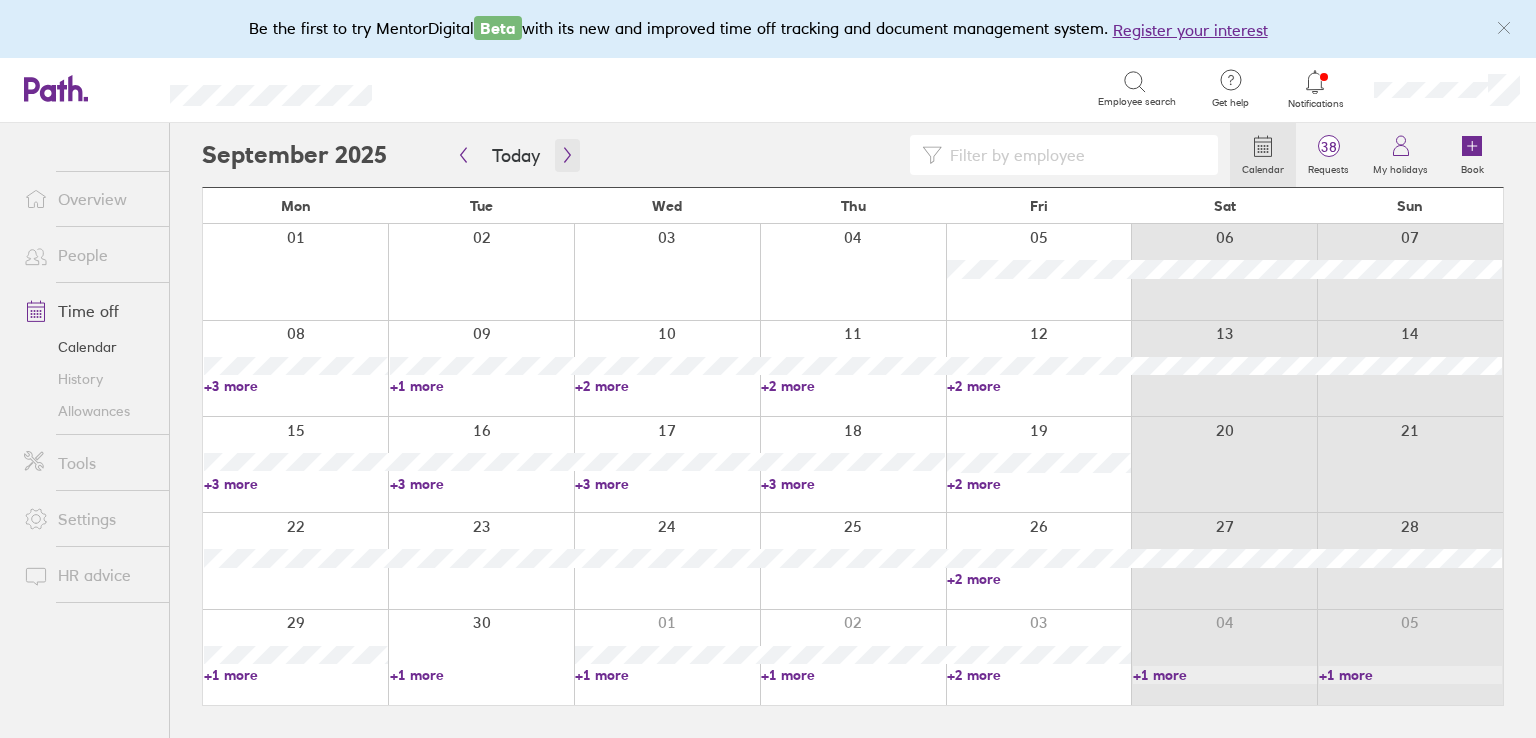 click 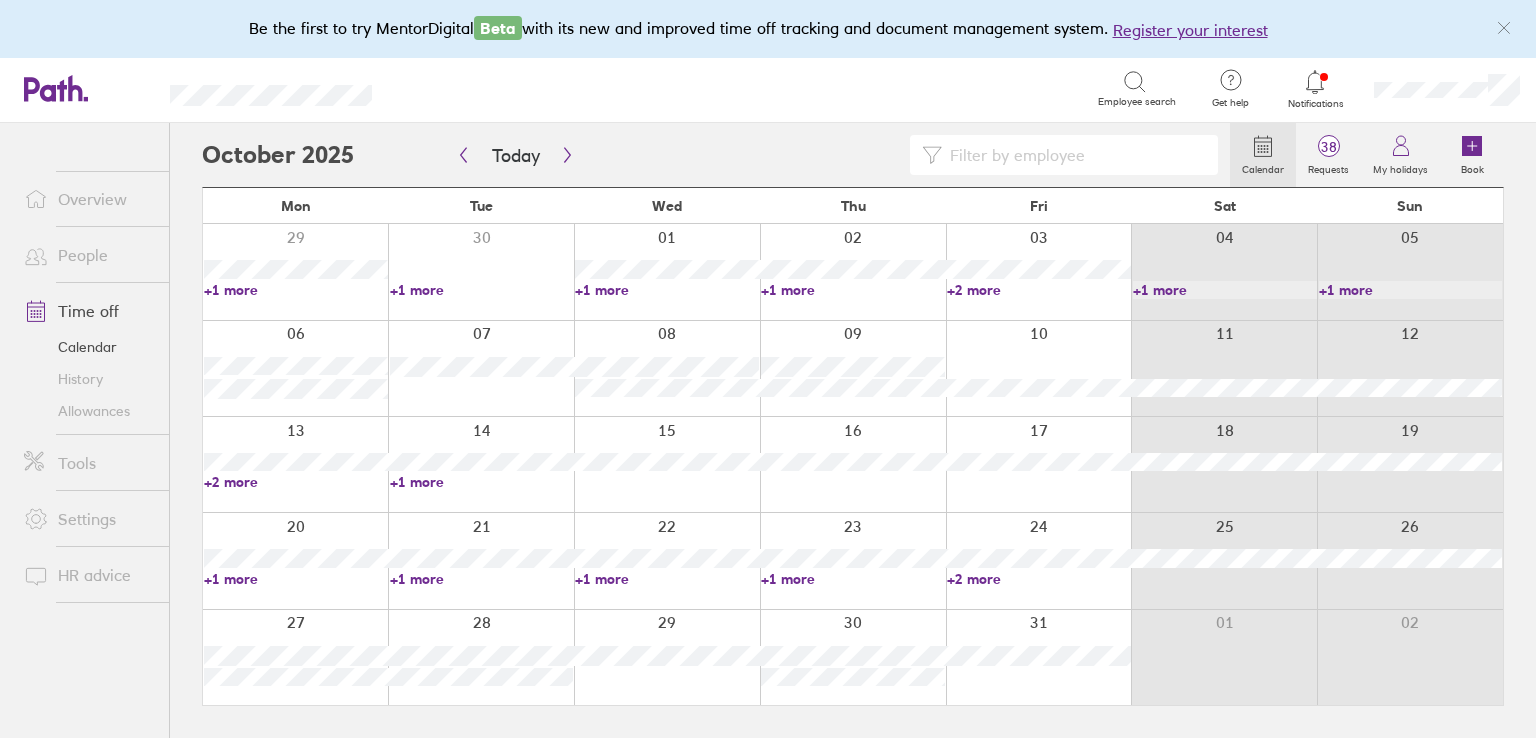 click on "+2 more" at bounding box center (1039, 579) 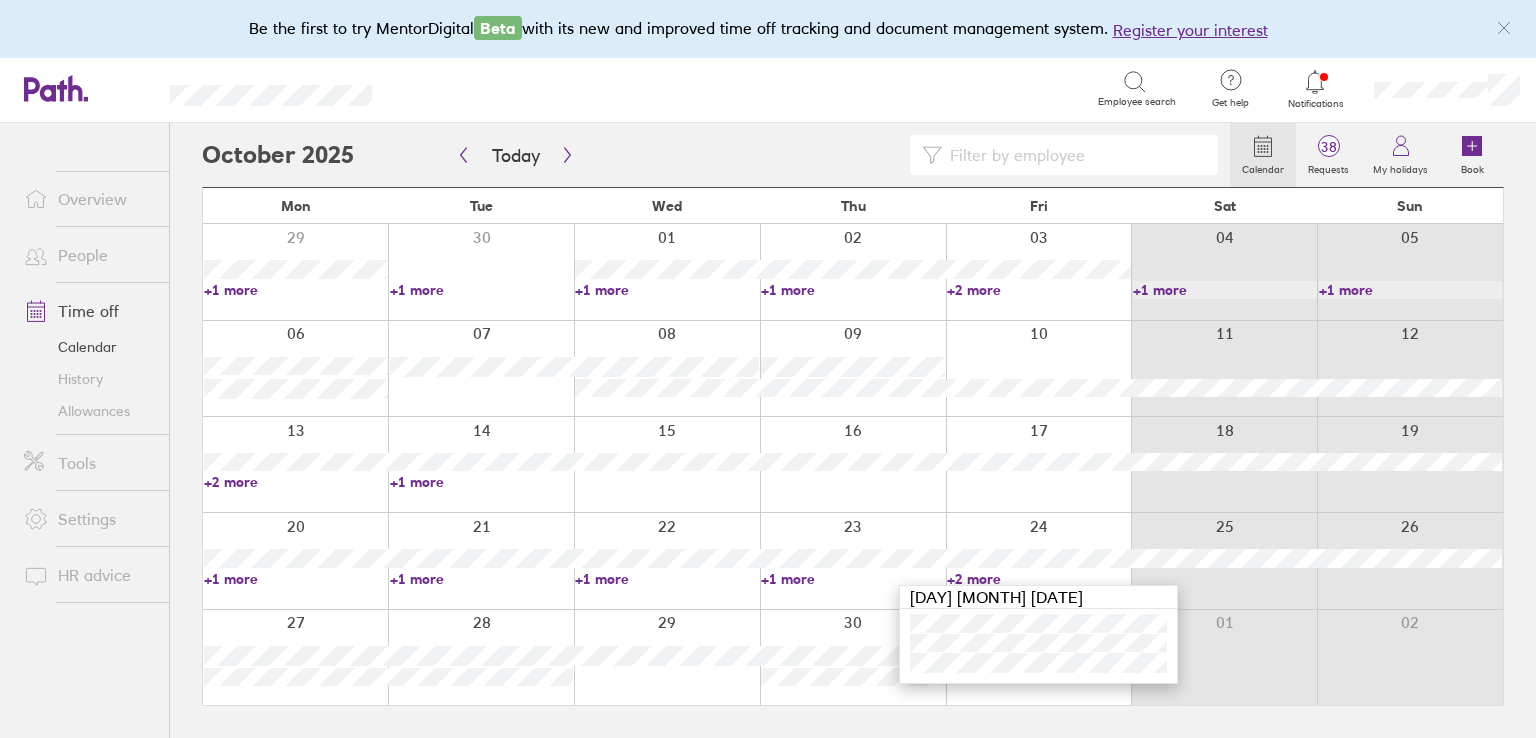 click on "Search" at bounding box center [757, 88] 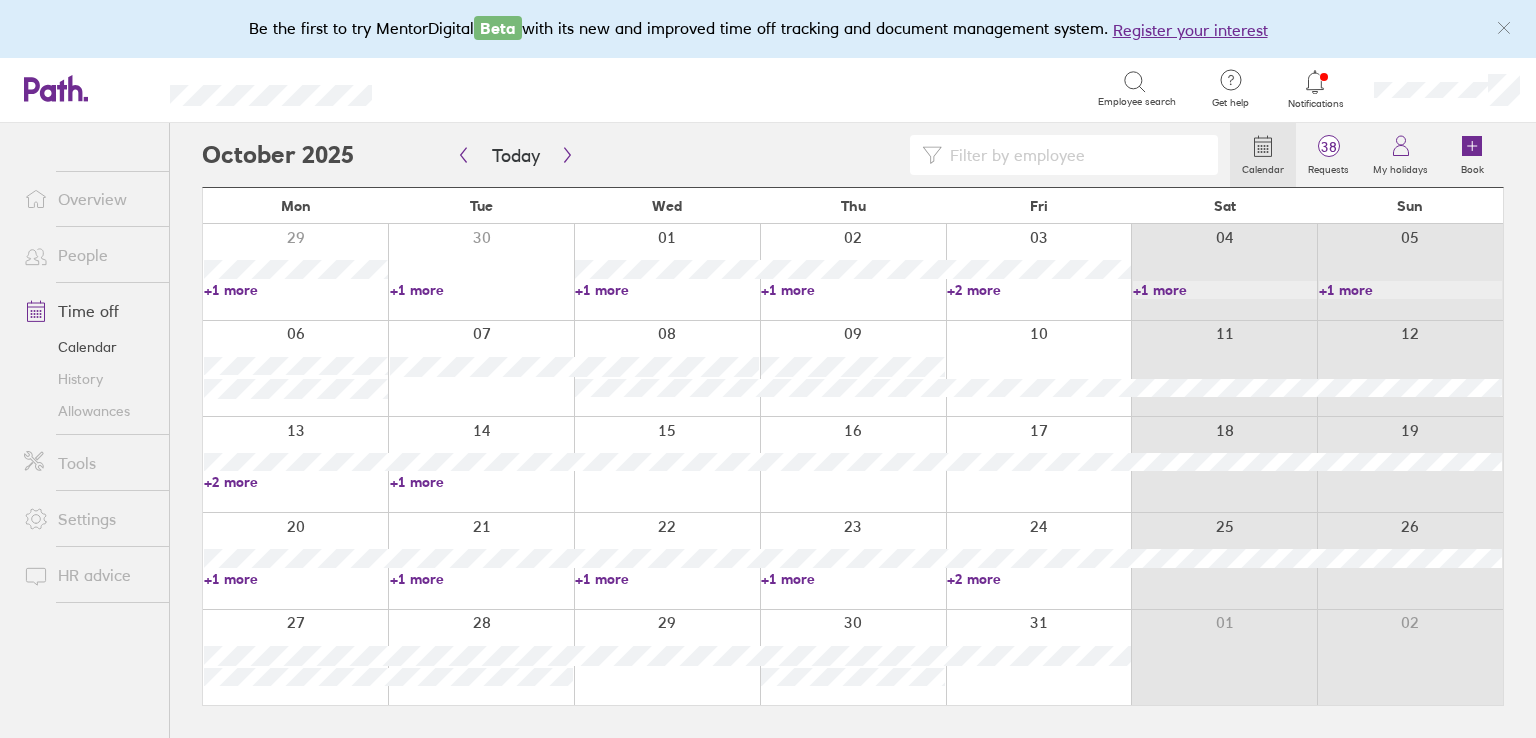 click on "+2 more" at bounding box center (1039, 579) 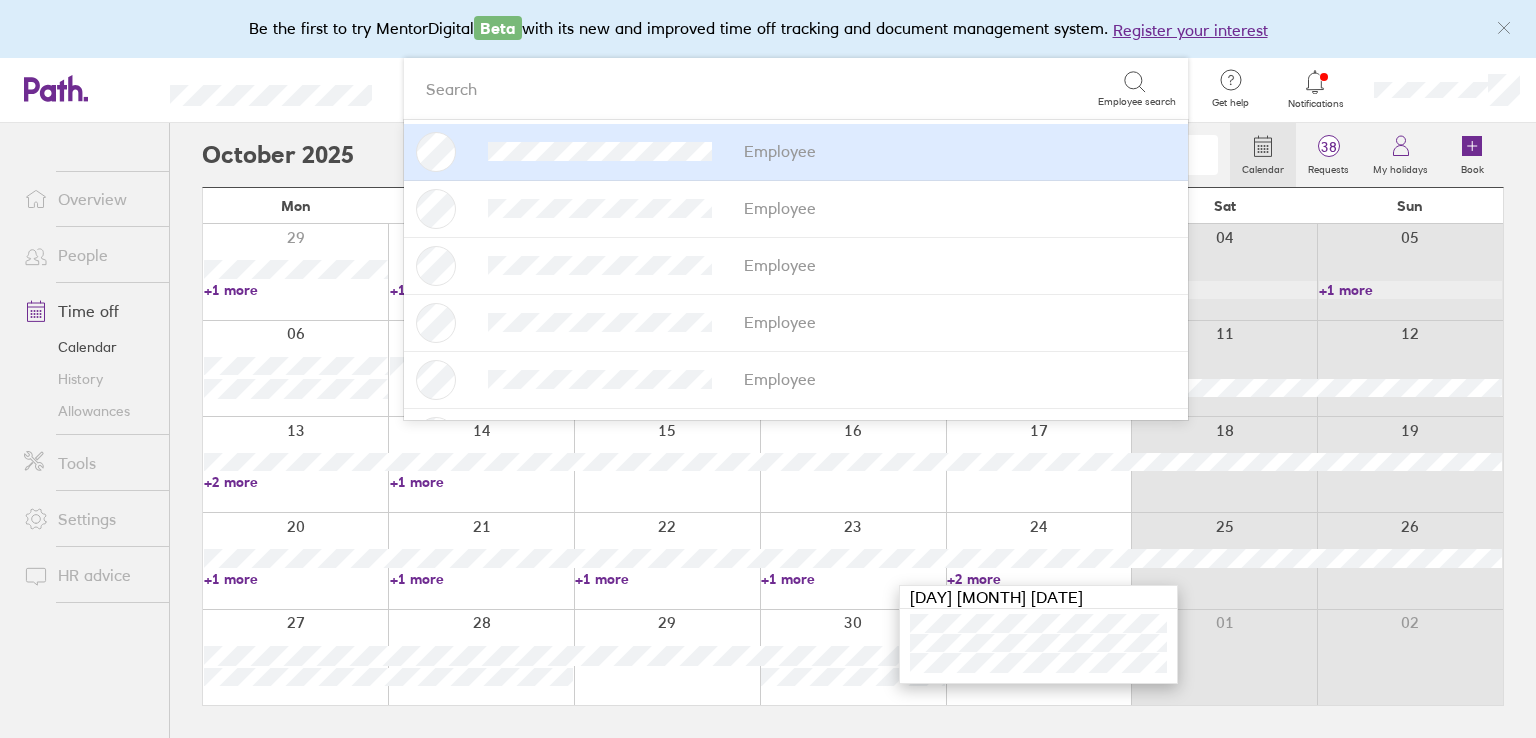click on "Search Employee search Employee Employee Employee Employee Employee Employee Employee Employee Employee Employee Employee Employee Employee Employee Employee Employee Employee Employee Employee Employee Employee Employee Employee Employee Employee Employee Employee Employee Employee Employee Employee Employee Employee Employee Employee Employee Employee Employee Employee Employee Employee Employee Employee Employee Employee Employee Employee Employee Employee Get help FAQs Contact us Notifications My profile Sign out" at bounding box center [768, 90] 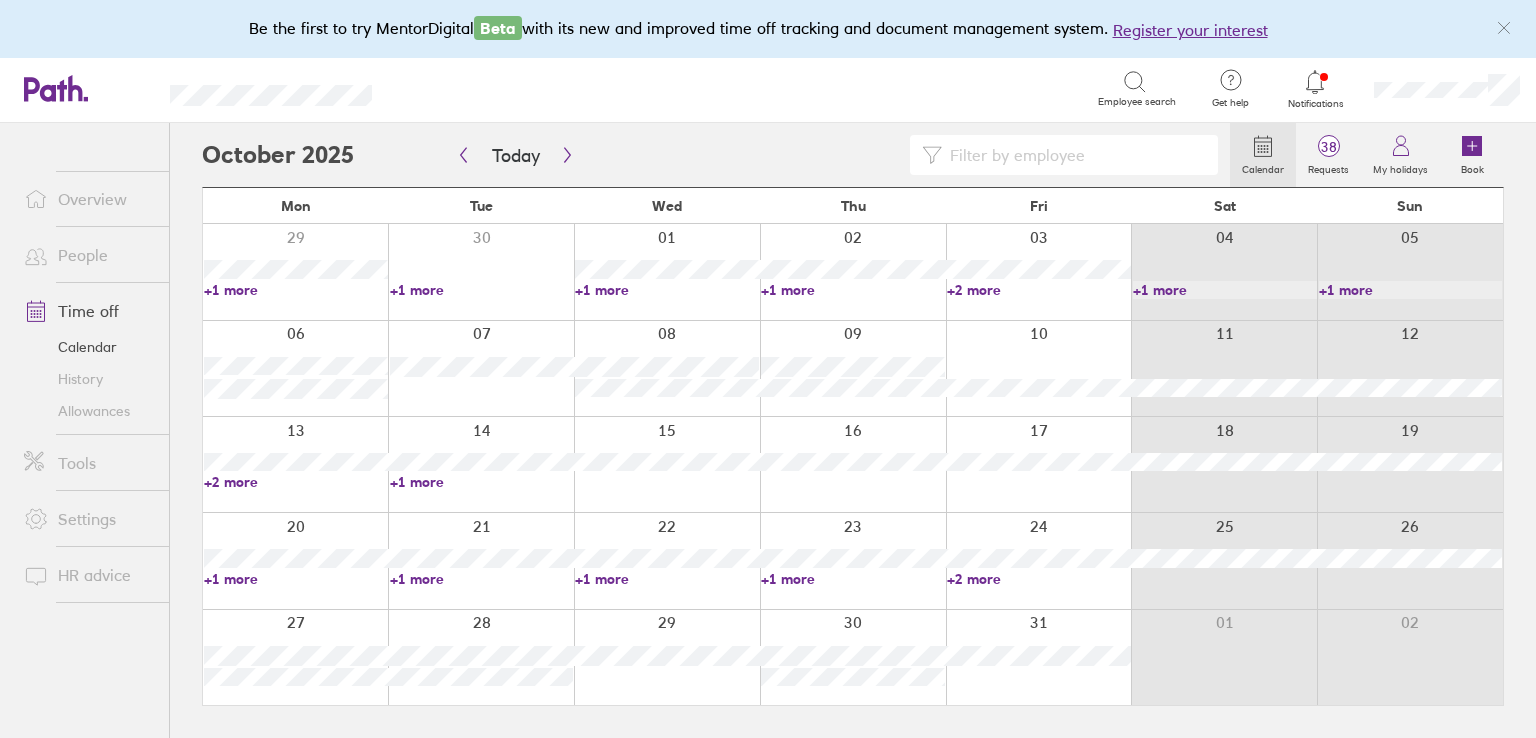 click on "+2 more" at bounding box center (1039, 290) 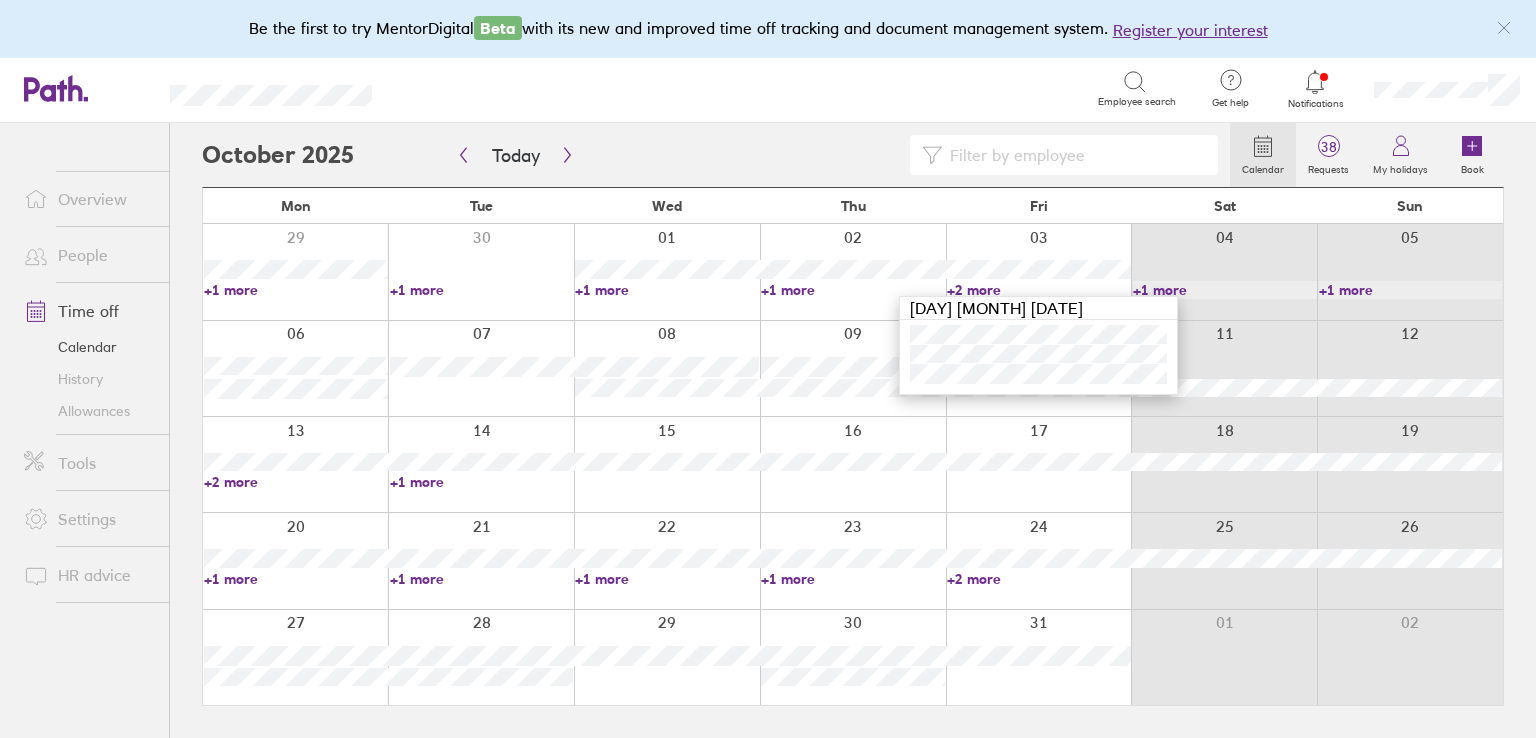 click on "Search" at bounding box center (757, 88) 